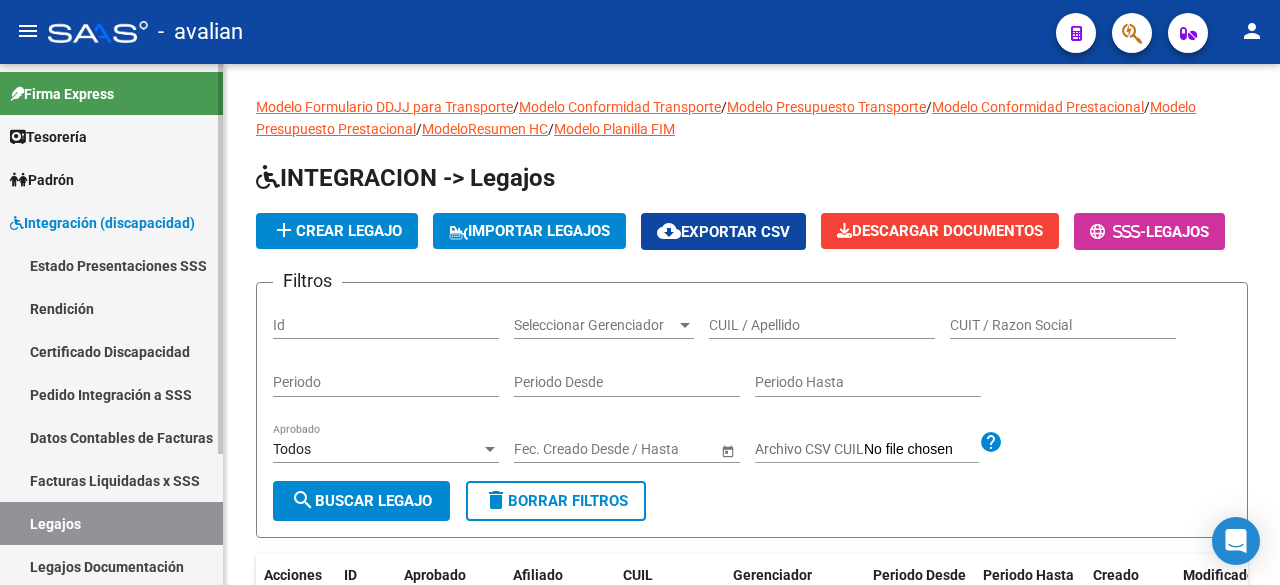 scroll, scrollTop: 0, scrollLeft: 0, axis: both 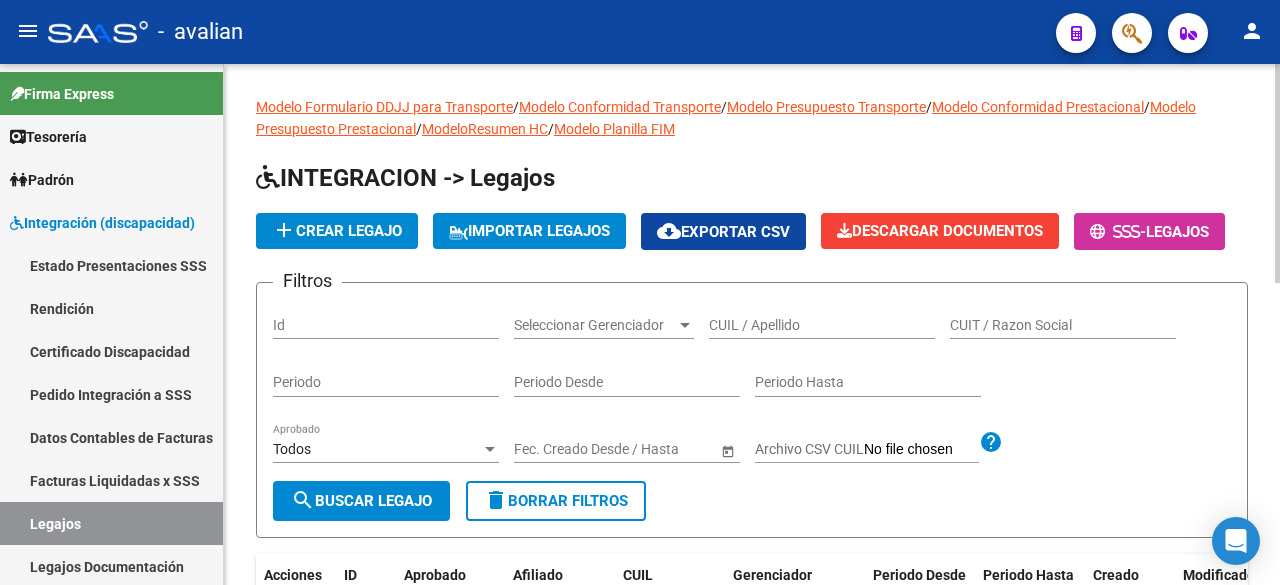 click on "CUIL / Apellido" at bounding box center [822, 325] 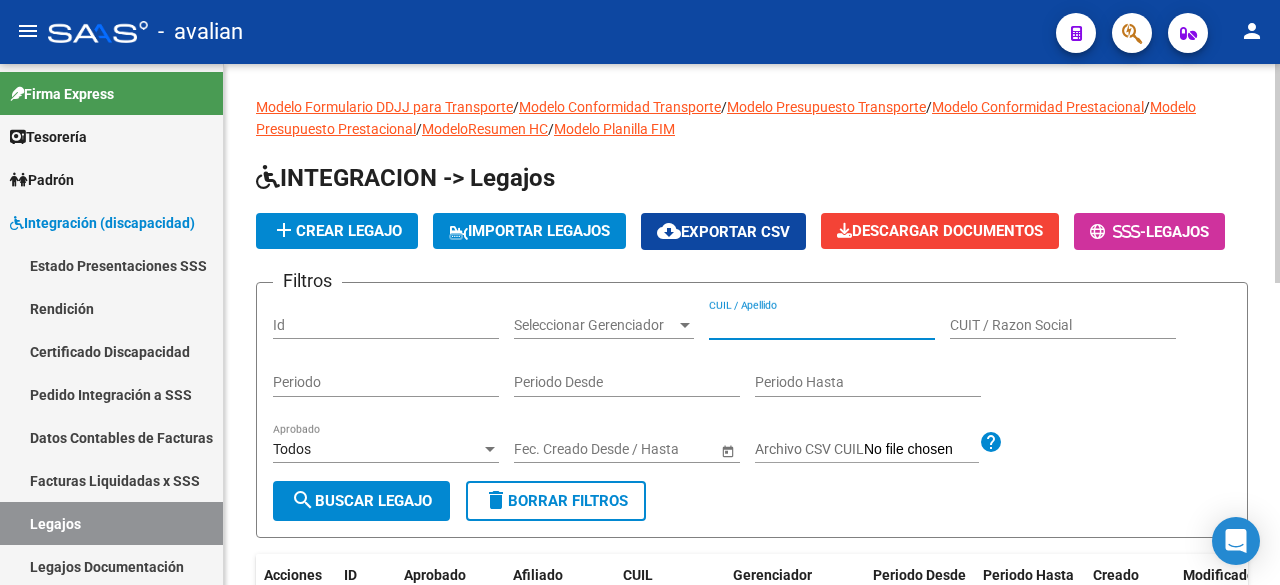 paste on "[NUMBER]" 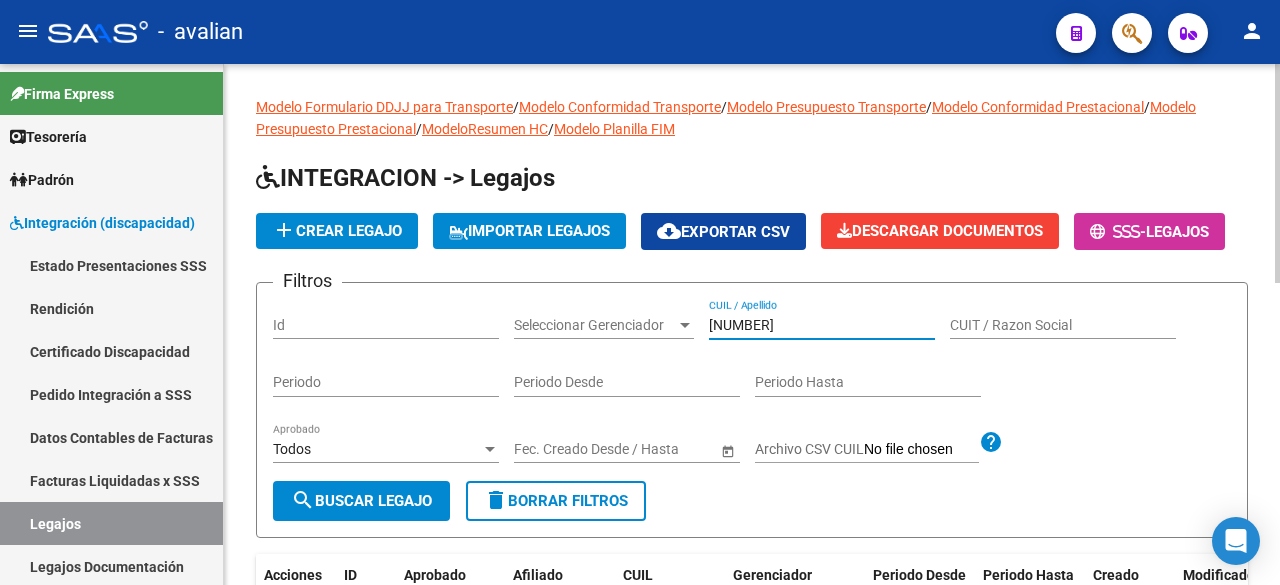 type on "[NUMBER]" 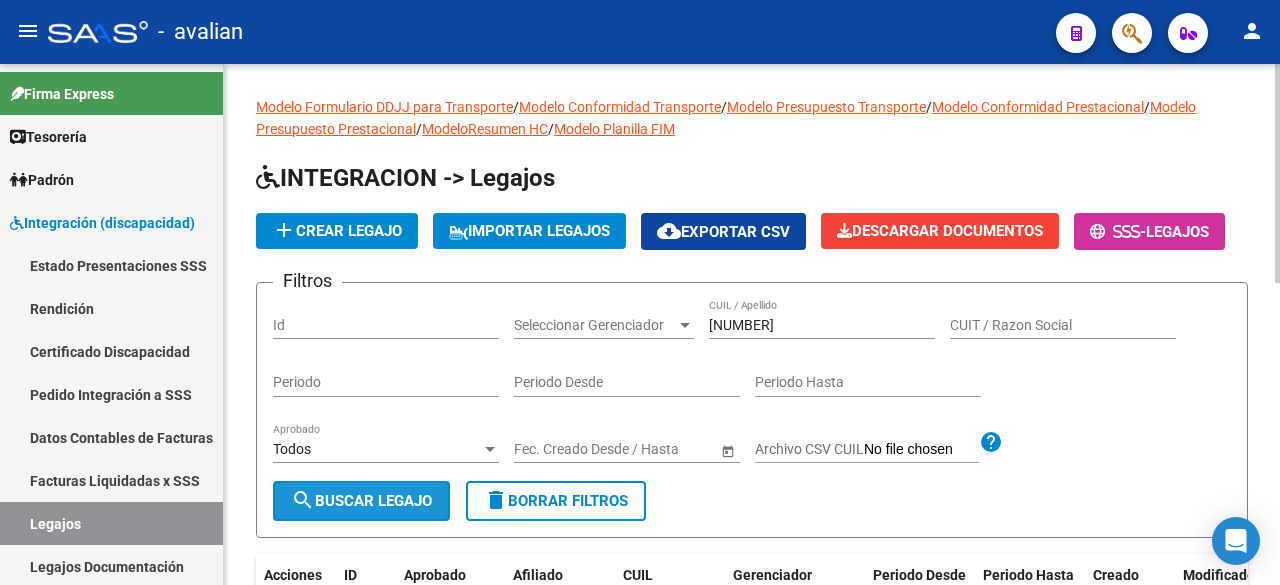 click on "search  Buscar Legajo" 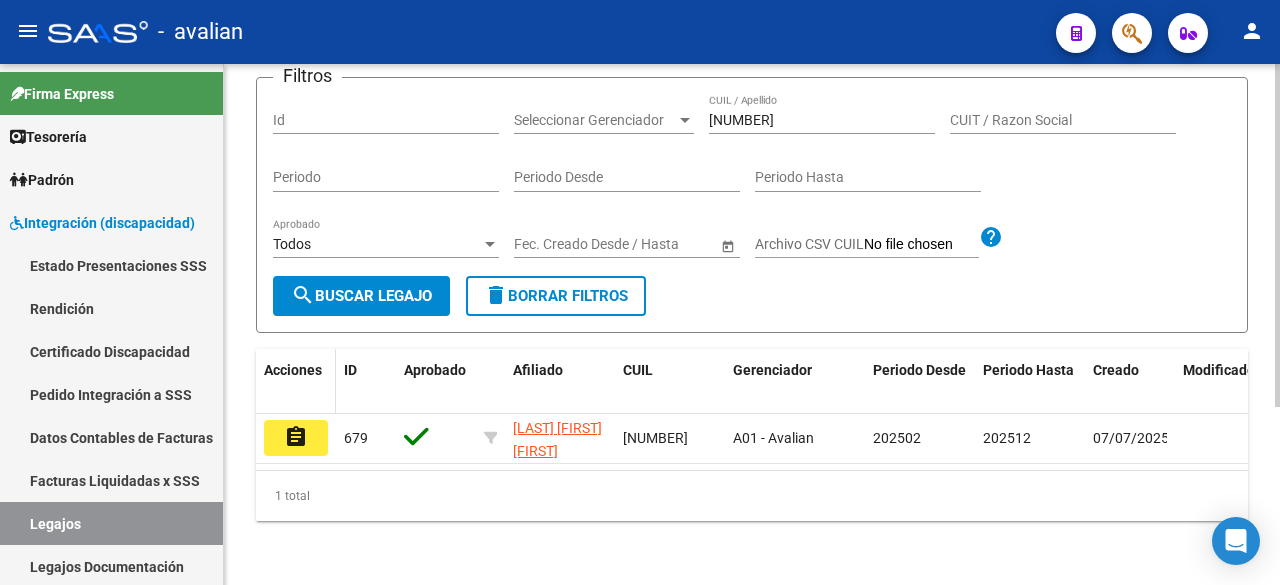 scroll, scrollTop: 170, scrollLeft: 0, axis: vertical 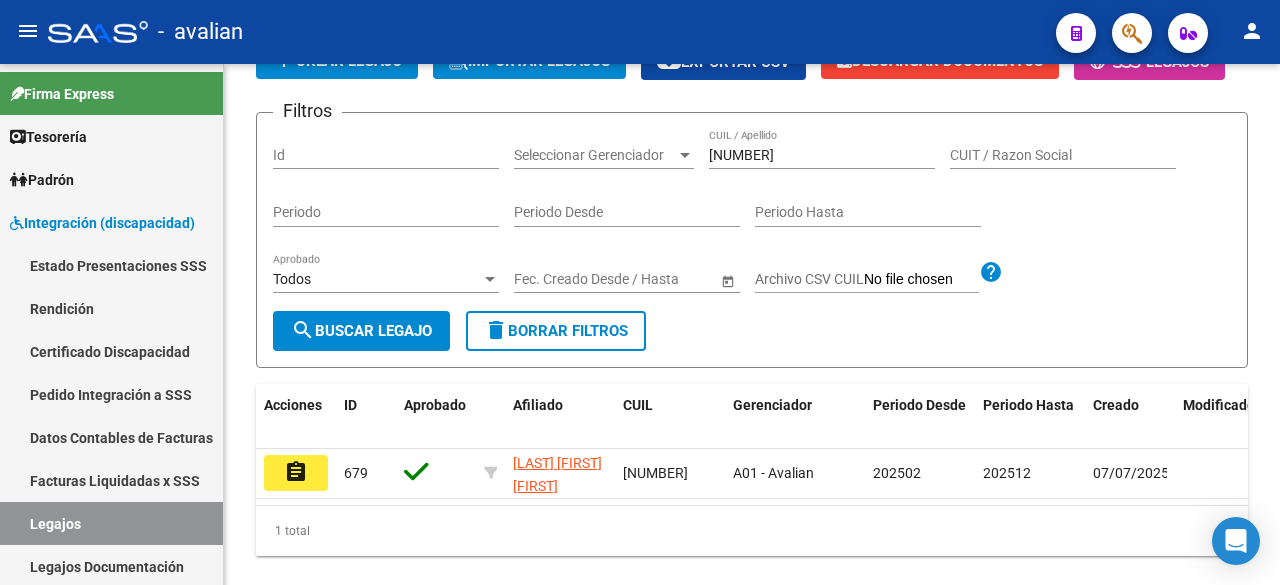 click on "assignment" 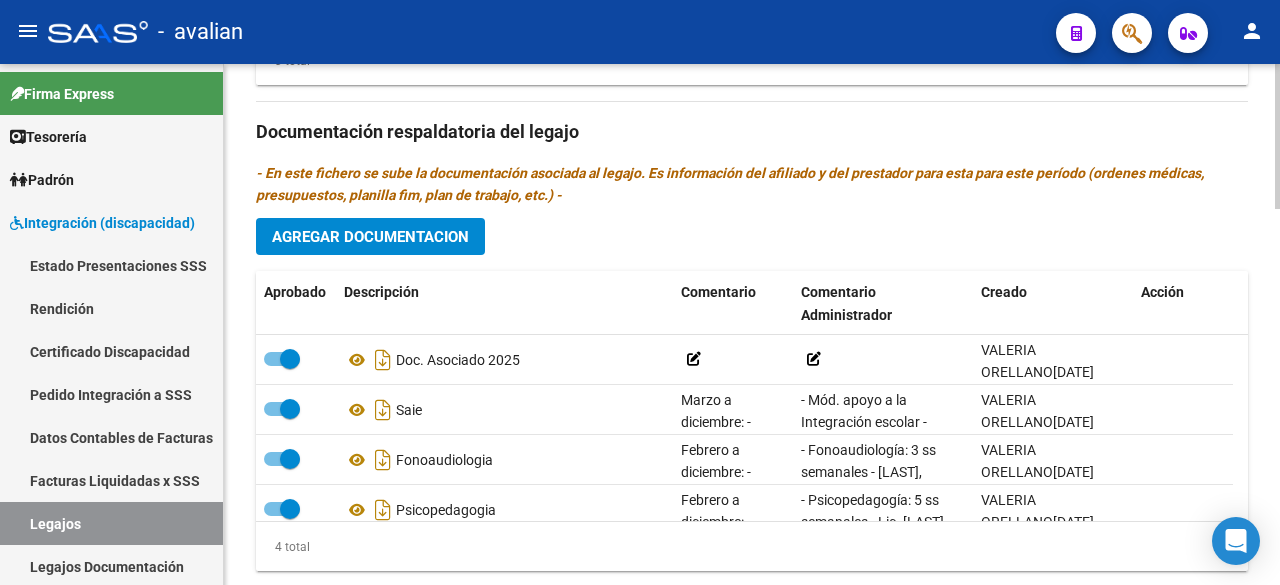 scroll, scrollTop: 1346, scrollLeft: 0, axis: vertical 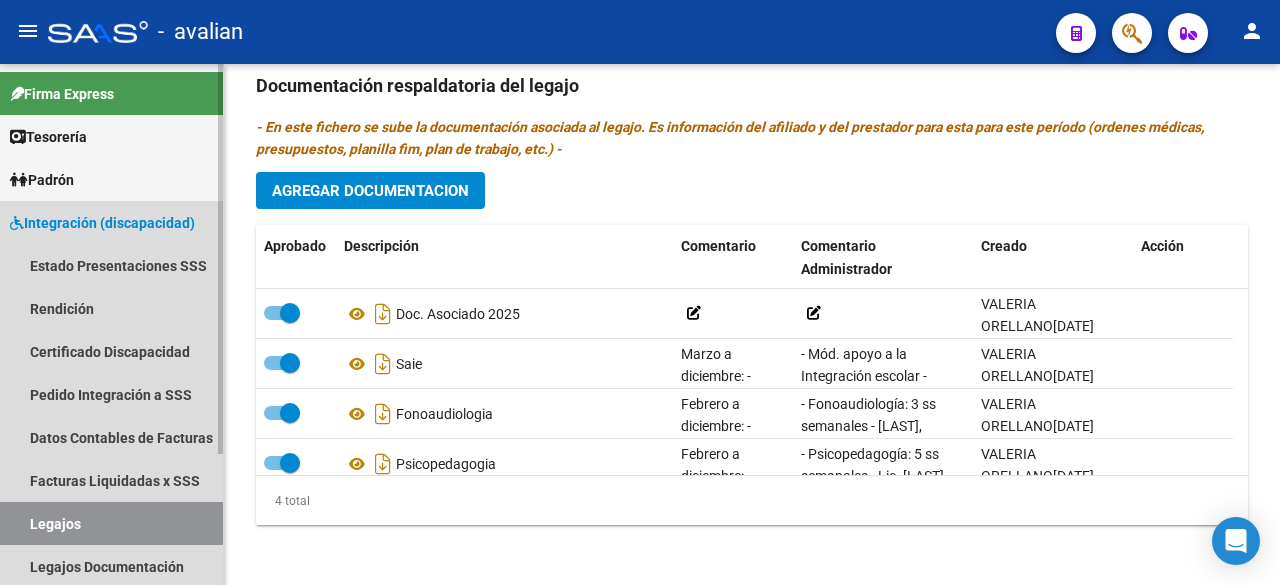 click on "Legajos" at bounding box center [111, 523] 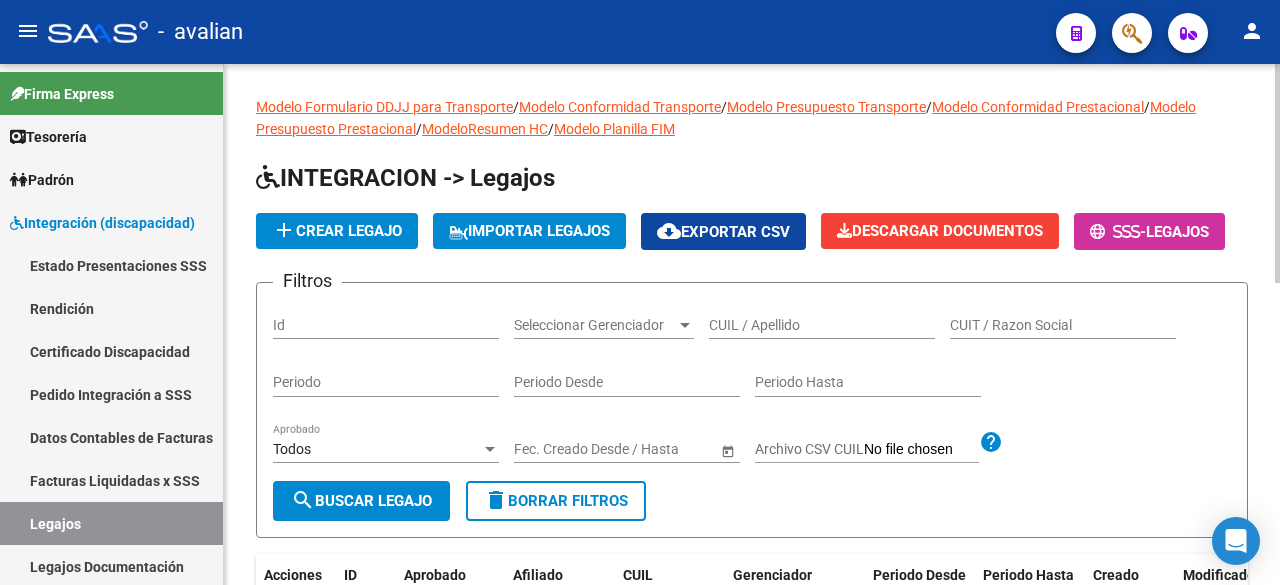 click on "CUIL / Apellido" at bounding box center (822, 325) 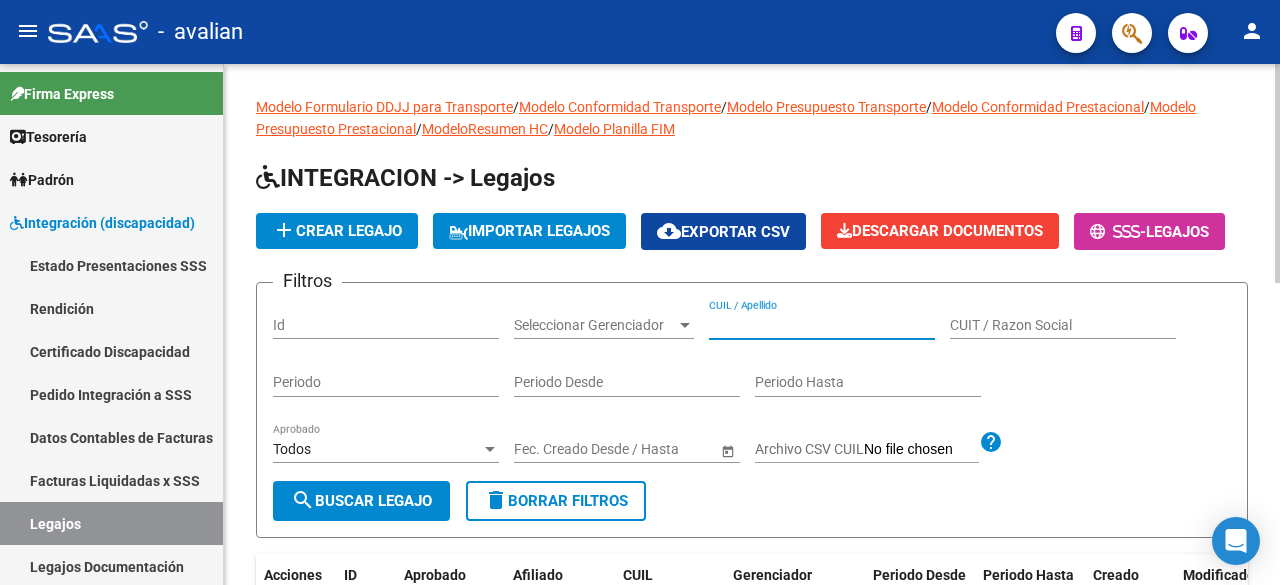 paste on "27566186328" 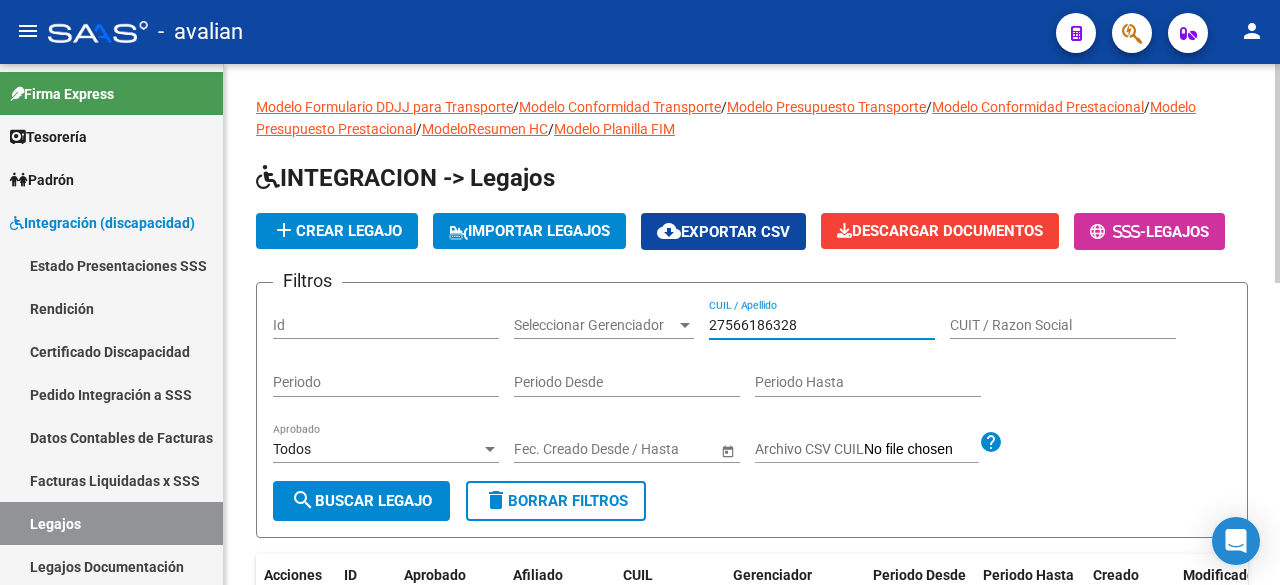 type on "27566186328" 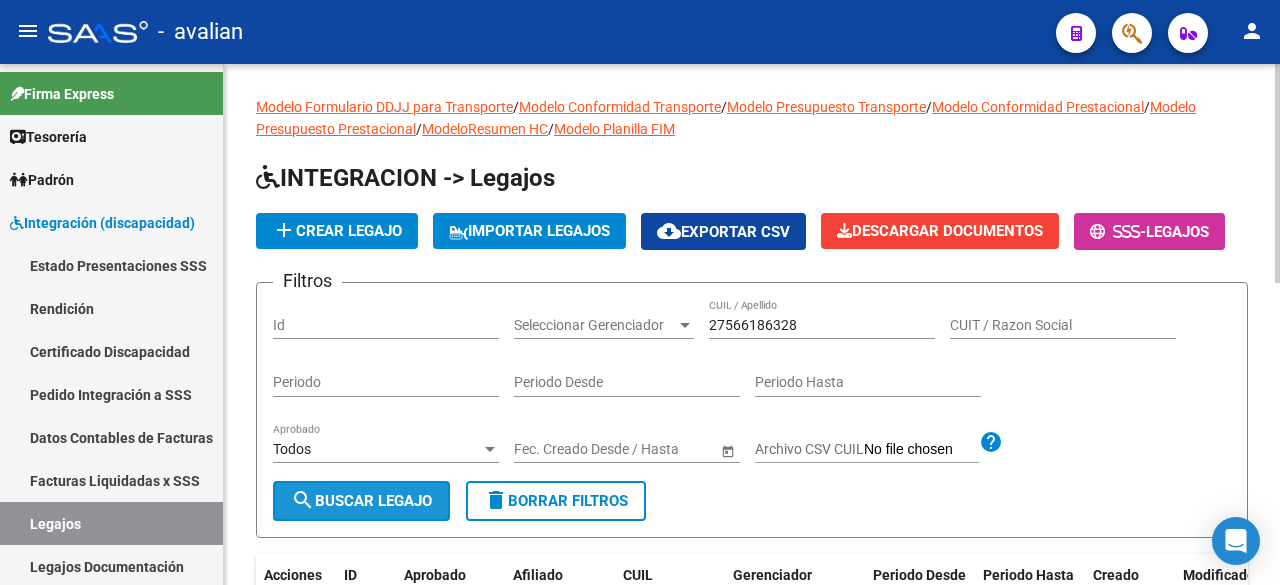 click on "search  Buscar Legajo" 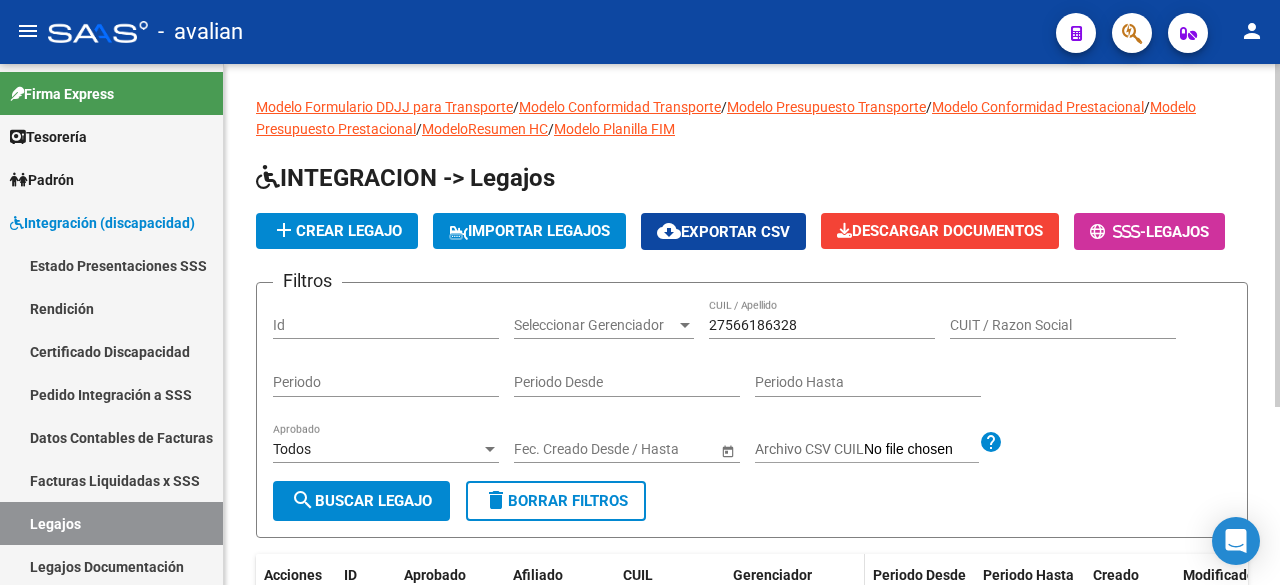 scroll, scrollTop: 270, scrollLeft: 0, axis: vertical 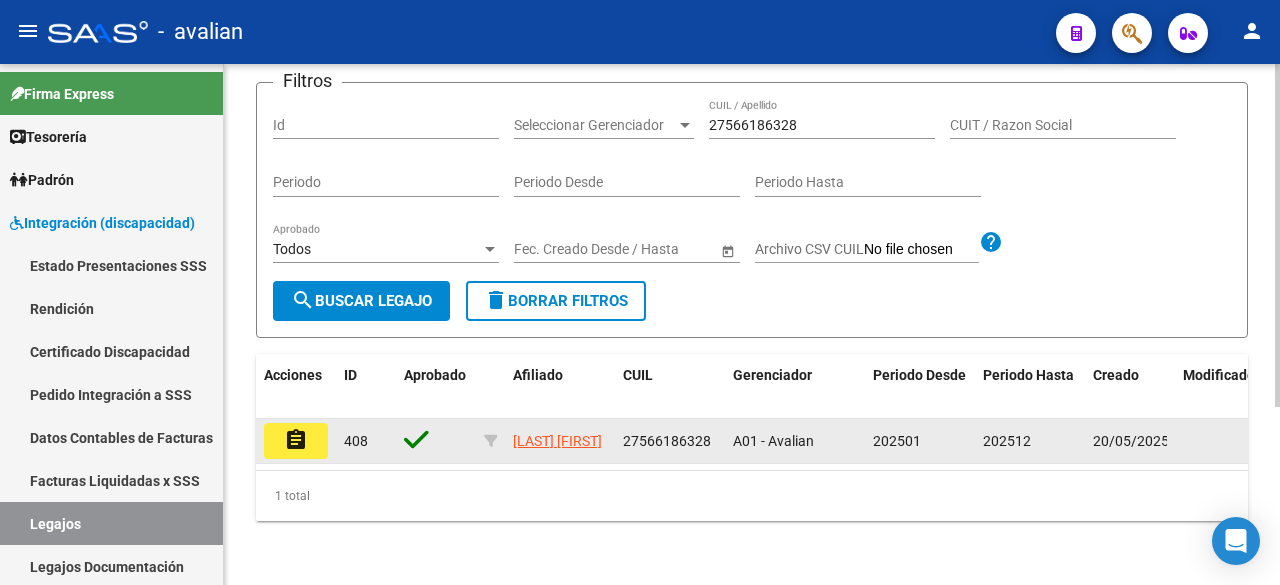 click on "assignment" 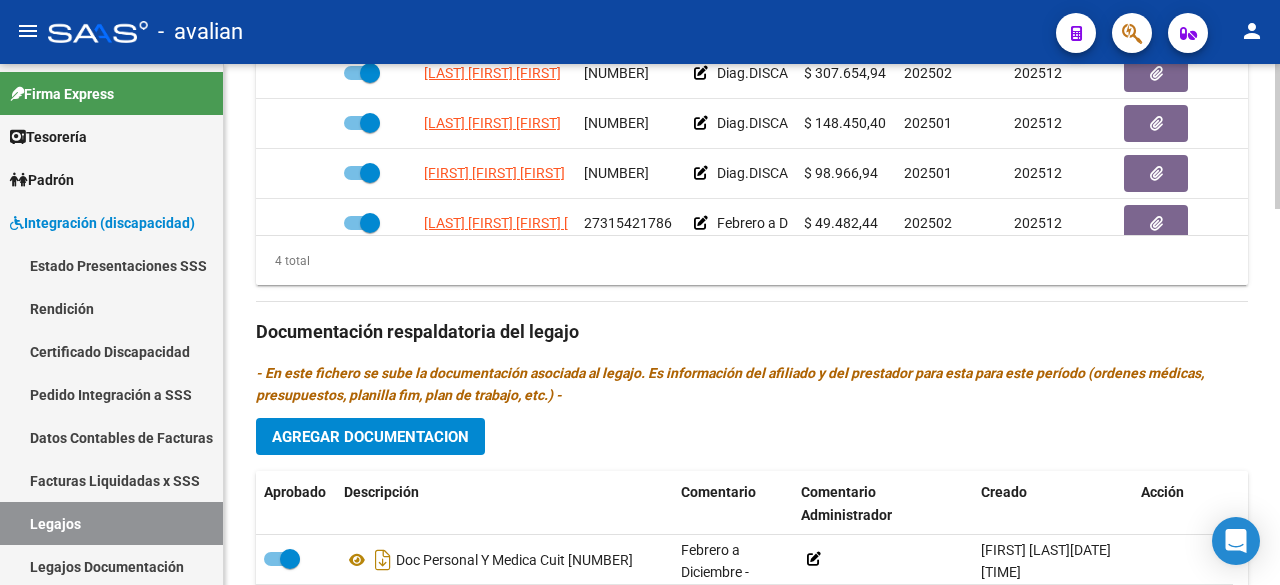 scroll, scrollTop: 1300, scrollLeft: 0, axis: vertical 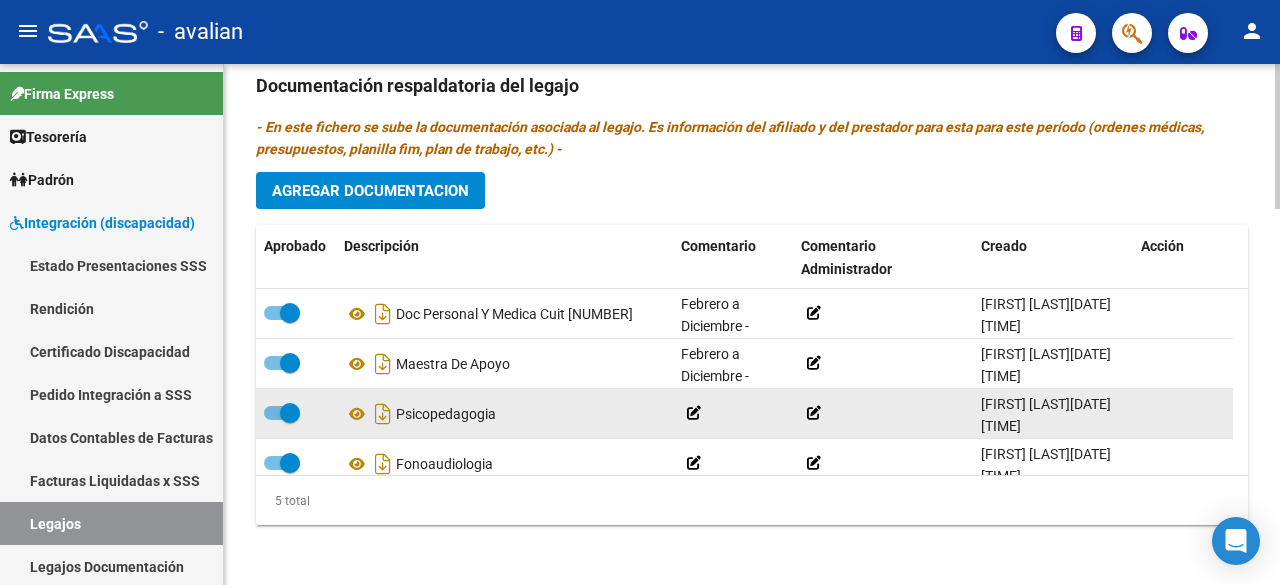 click 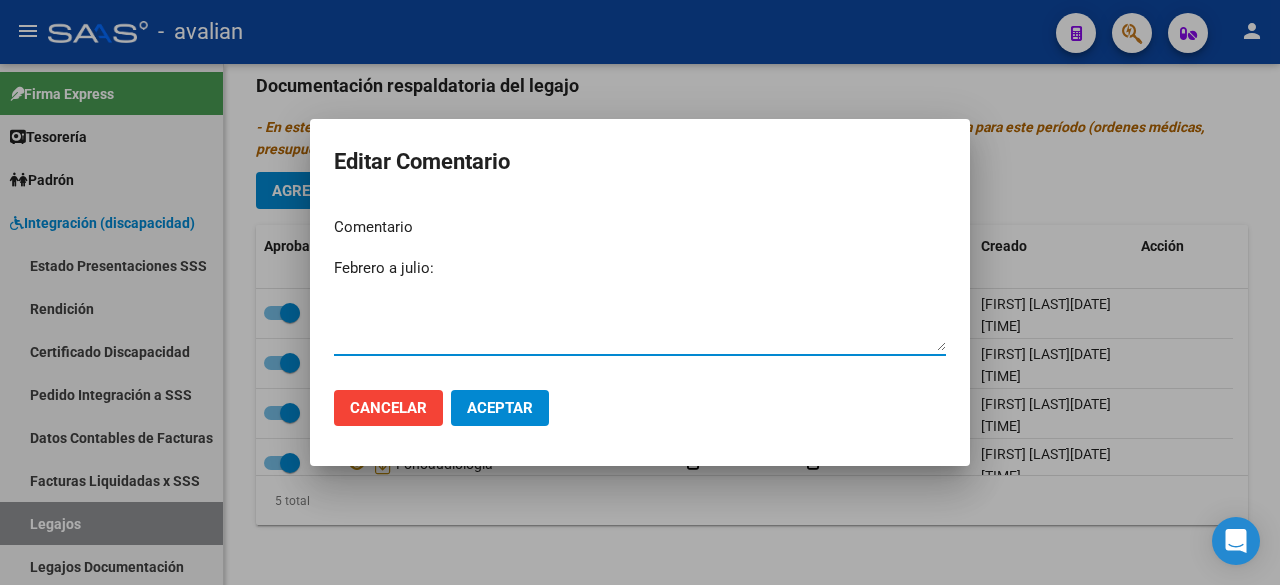 type on "Febrero a julio:" 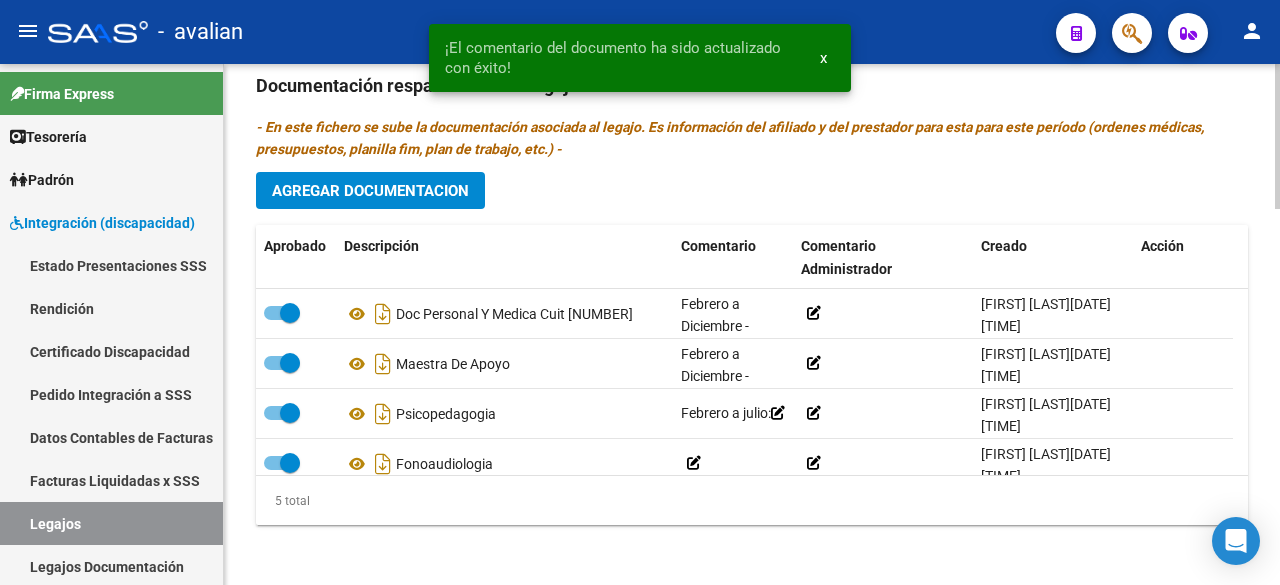 click on "Agregar Documentacion" 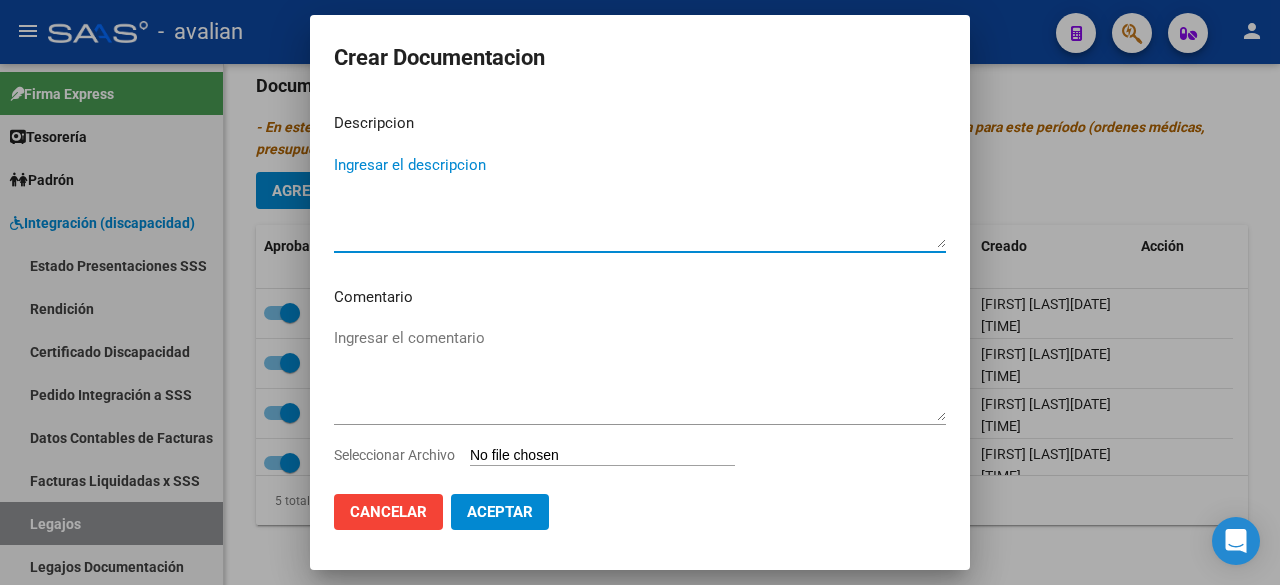 click on "Ingresar el descripcion" at bounding box center (640, 201) 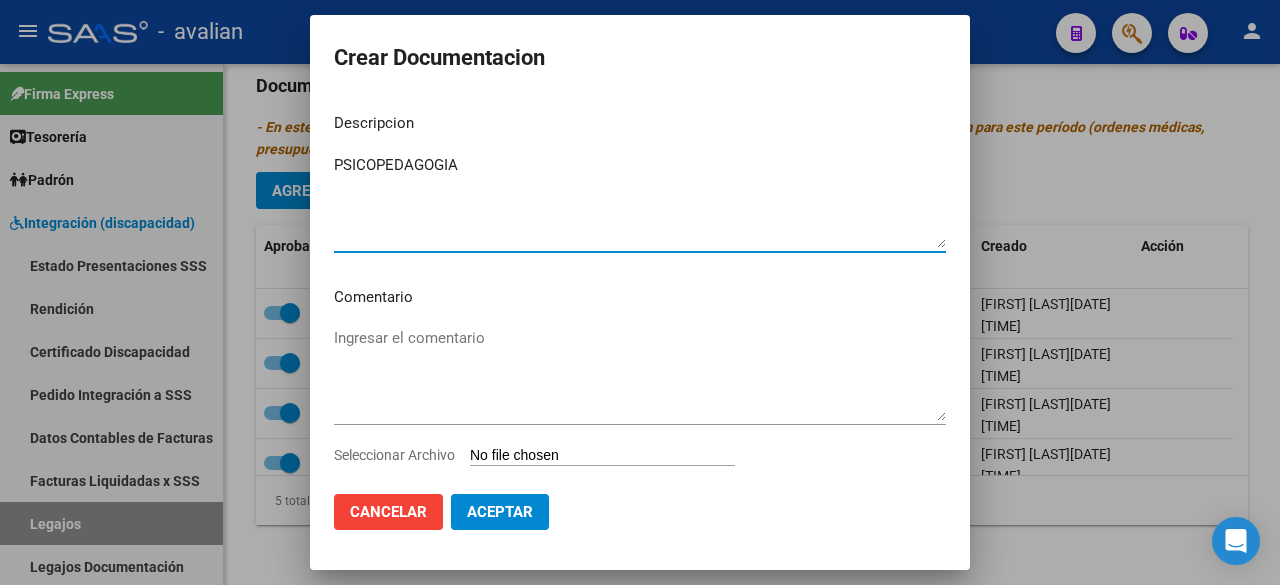 type on "PSICOPEDAGOGIA" 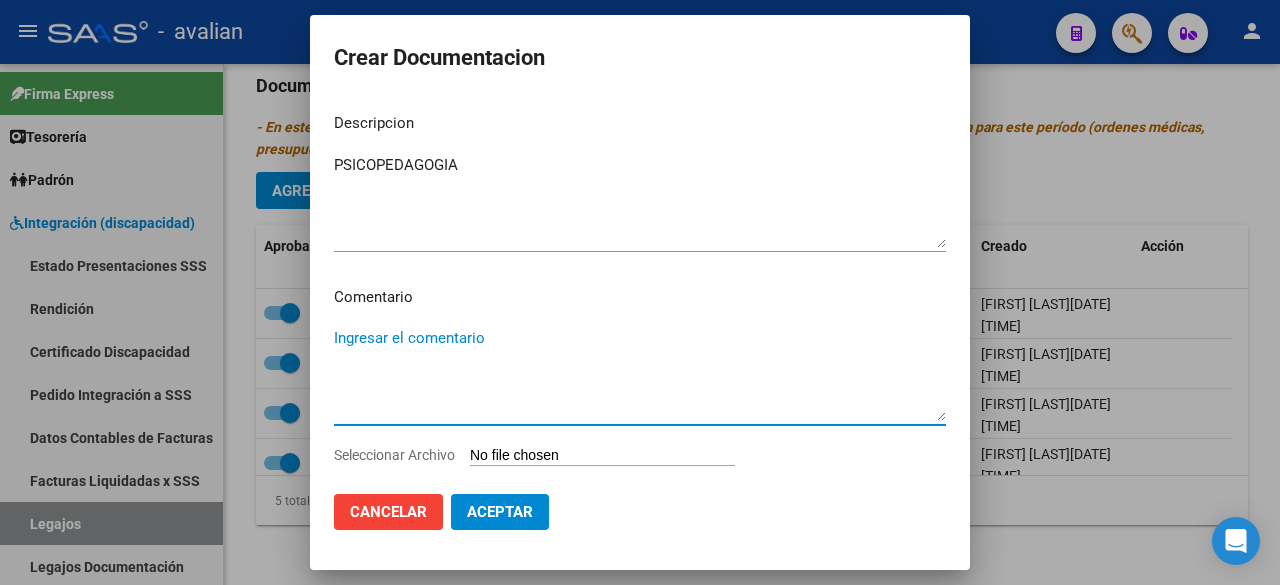 paste on "Agosto a diciembre:
- Psicopedagogía: 2 ss semanales - [LAST], [FIRST] - Valor resol. vigente." 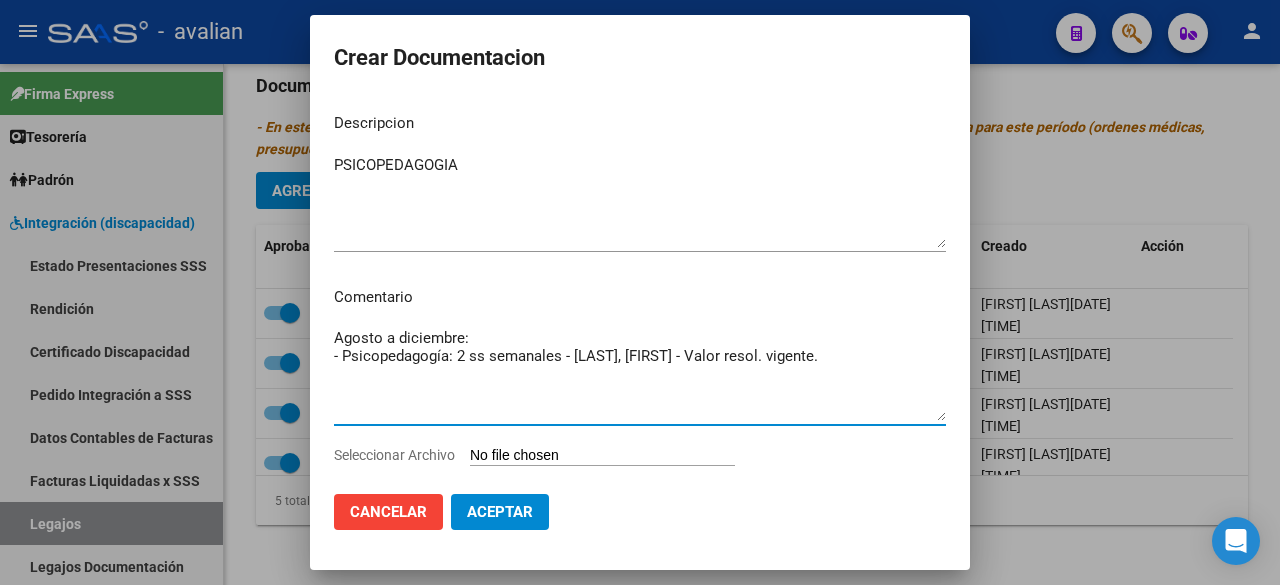 type on "Agosto a diciembre:
- Psicopedagogía: 2 ss semanales - [LAST], [FIRST] - Valor resol. vigente." 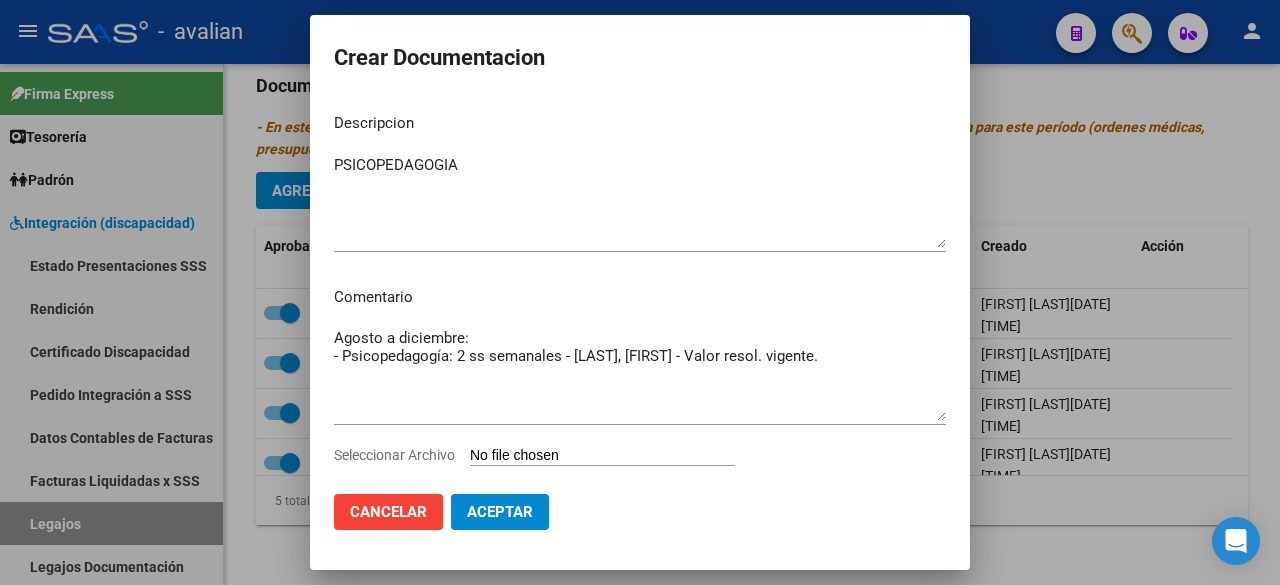 type on "C:\fakepath\ilovepdf_merged_compressed.pdf" 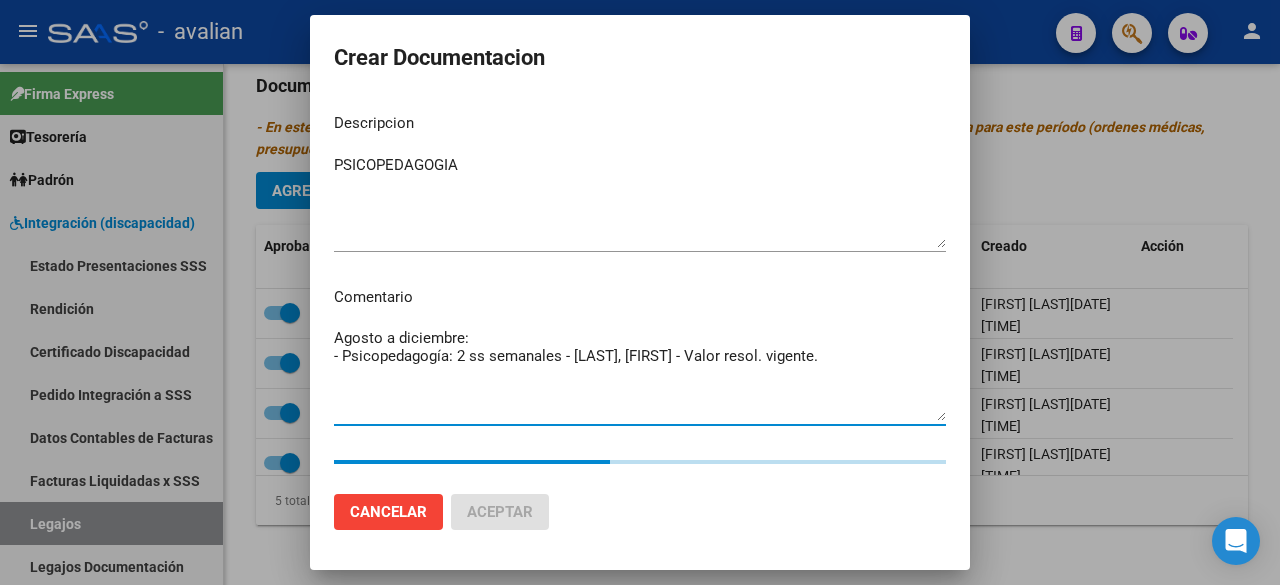 drag, startPoint x: 918, startPoint y: 357, endPoint x: 276, endPoint y: 365, distance: 642.04987 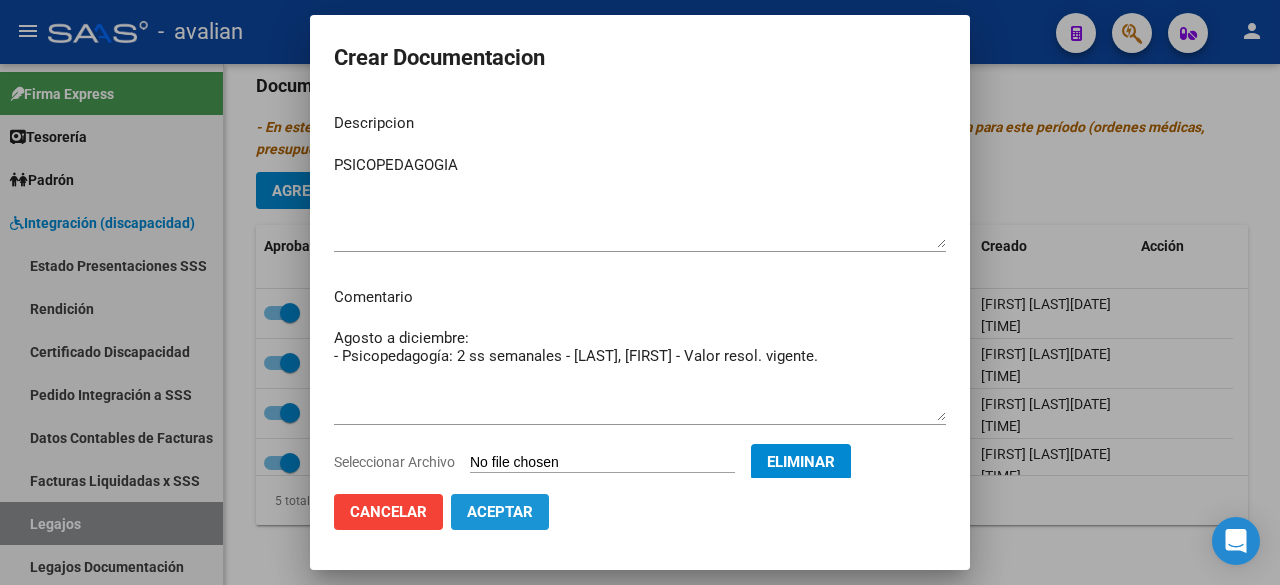 click on "Aceptar" 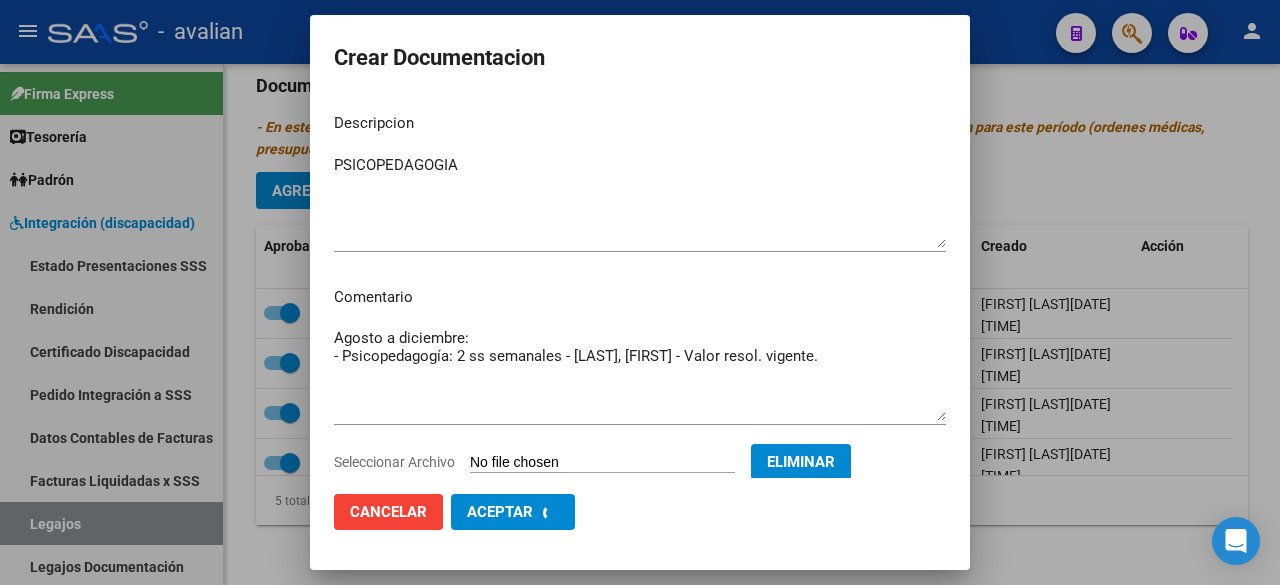 checkbox on "false" 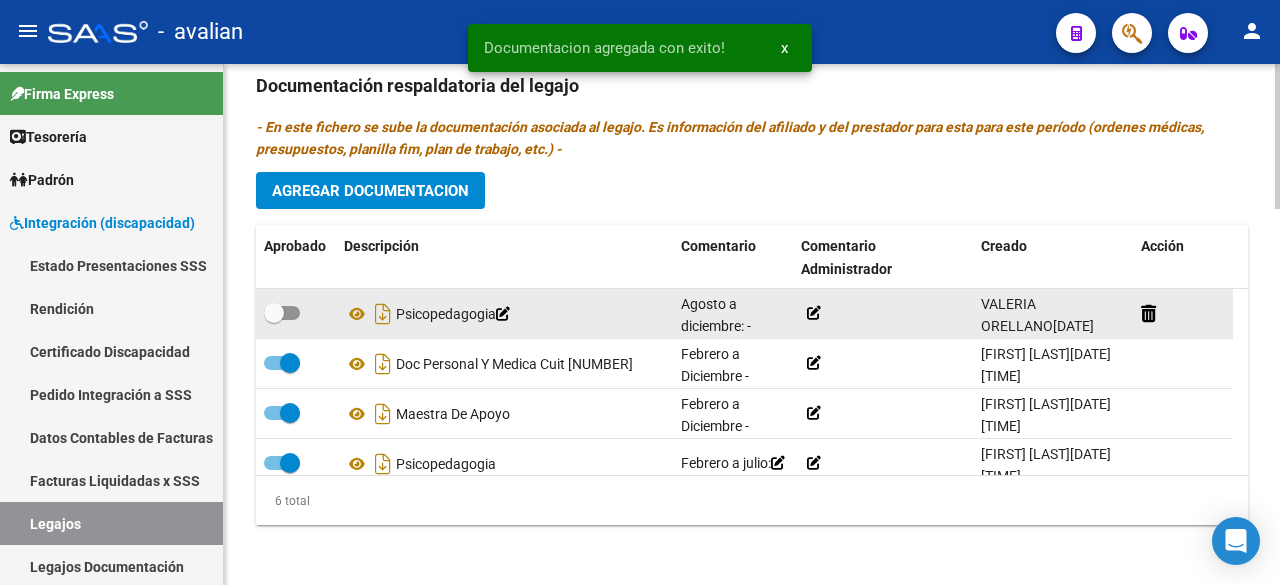 click 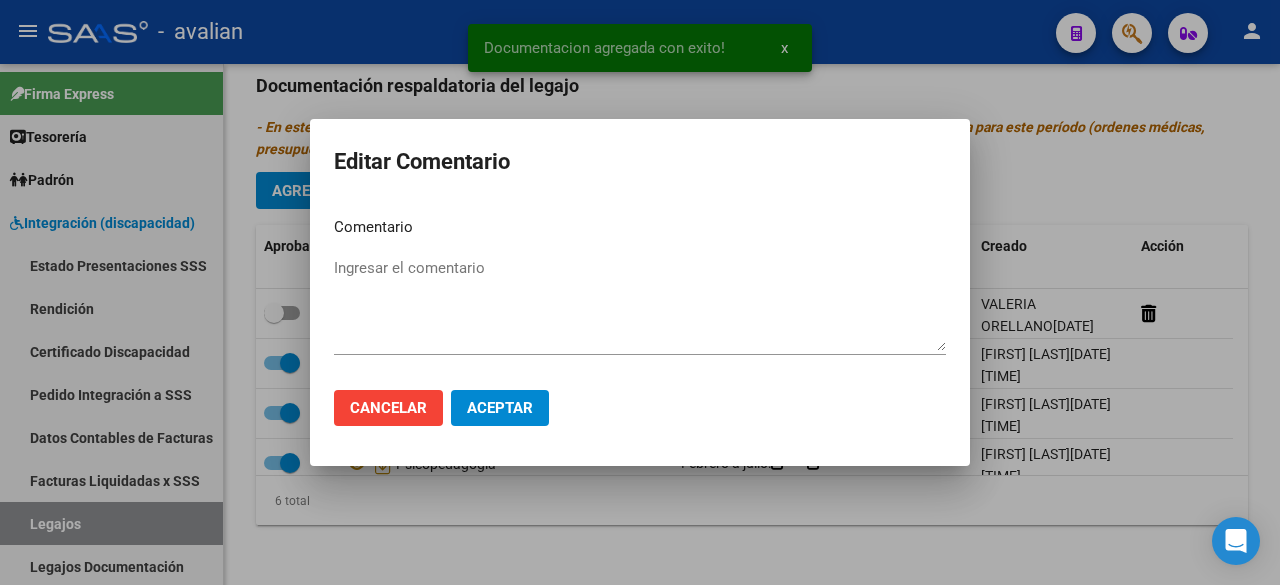 drag, startPoint x: 636, startPoint y: 255, endPoint x: 612, endPoint y: 276, distance: 31.890438 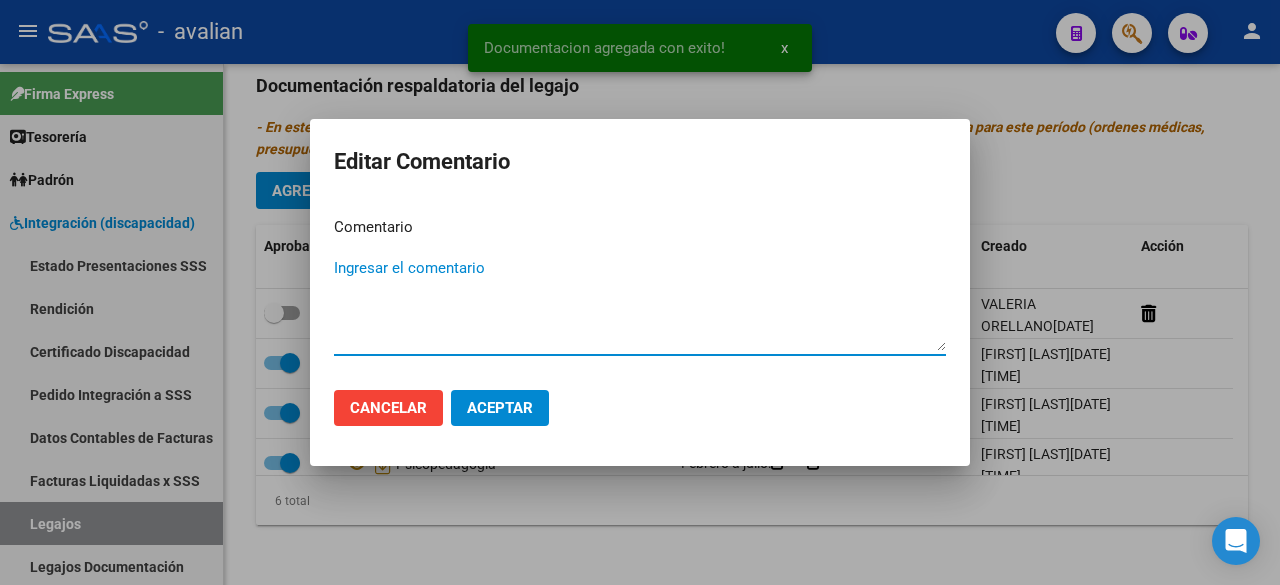 paste on "- Psicopedagogía: 2 ss semanales - [LAST], [FIRST] - Valor resol. vigente." 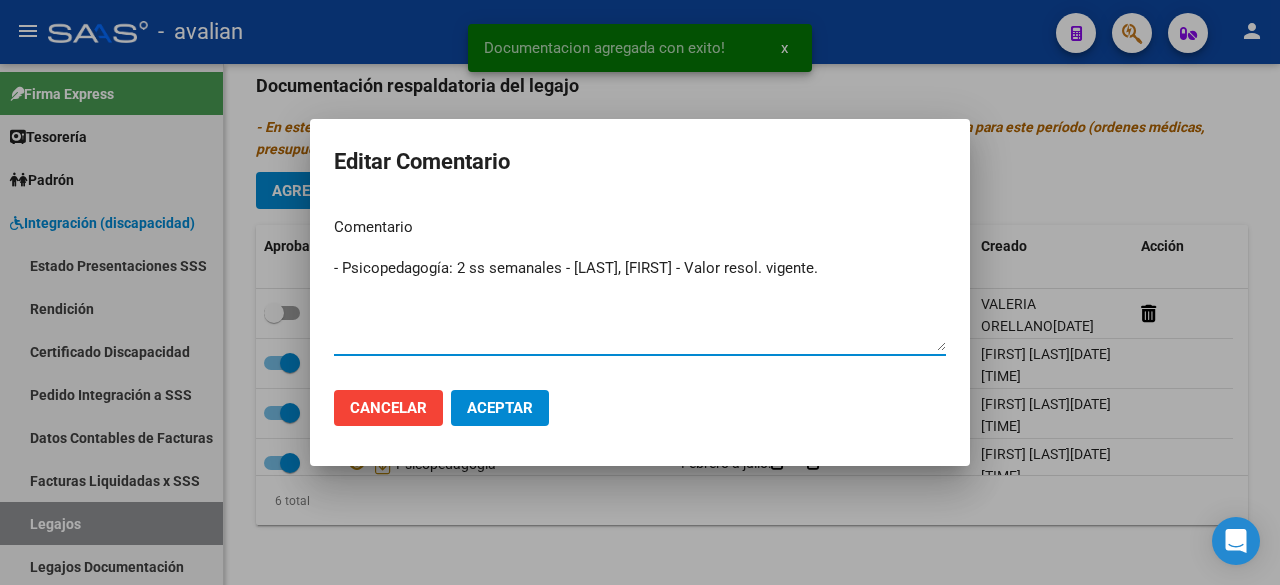 type on "- Psicopedagogía: 2 ss semanales - [LAST], [FIRST] - Valor resol. vigente." 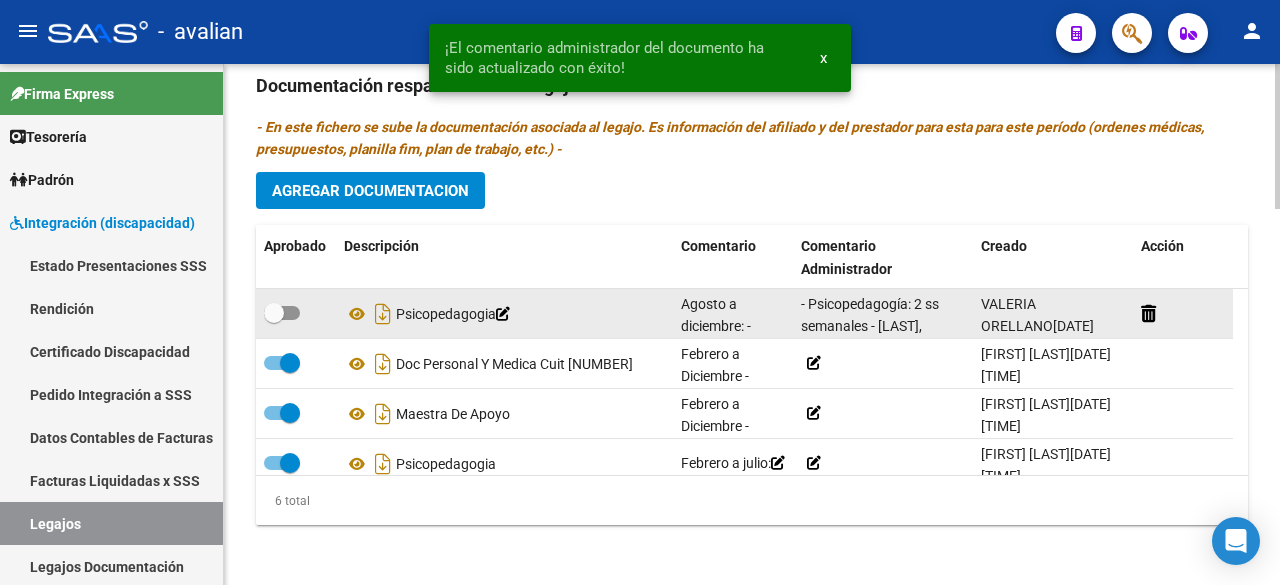 click at bounding box center (282, 313) 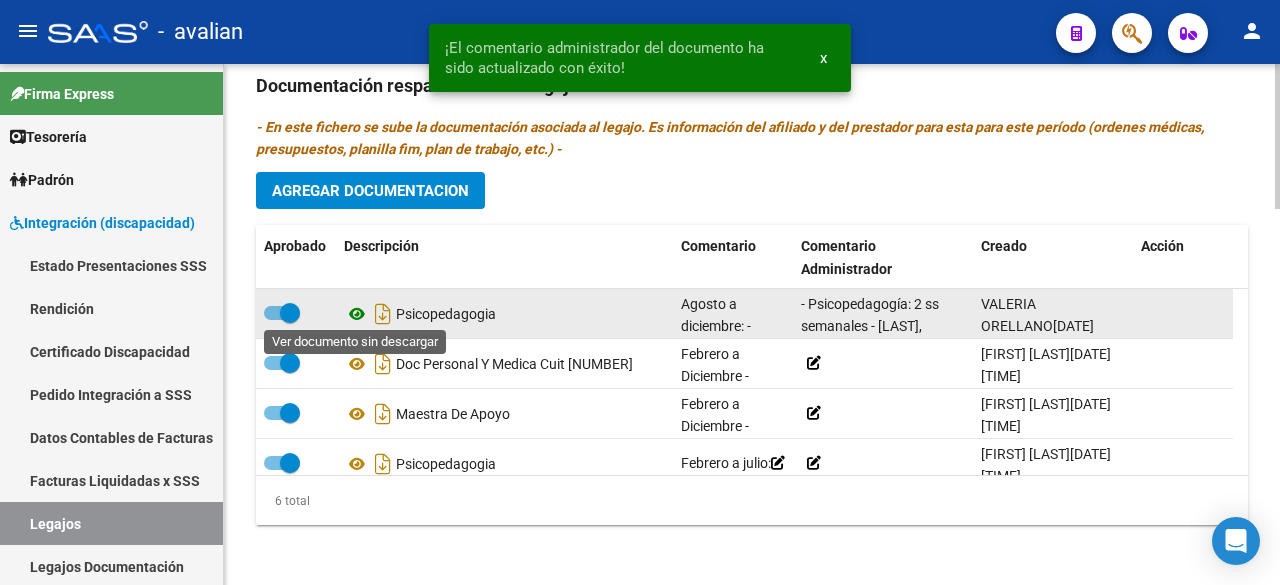click 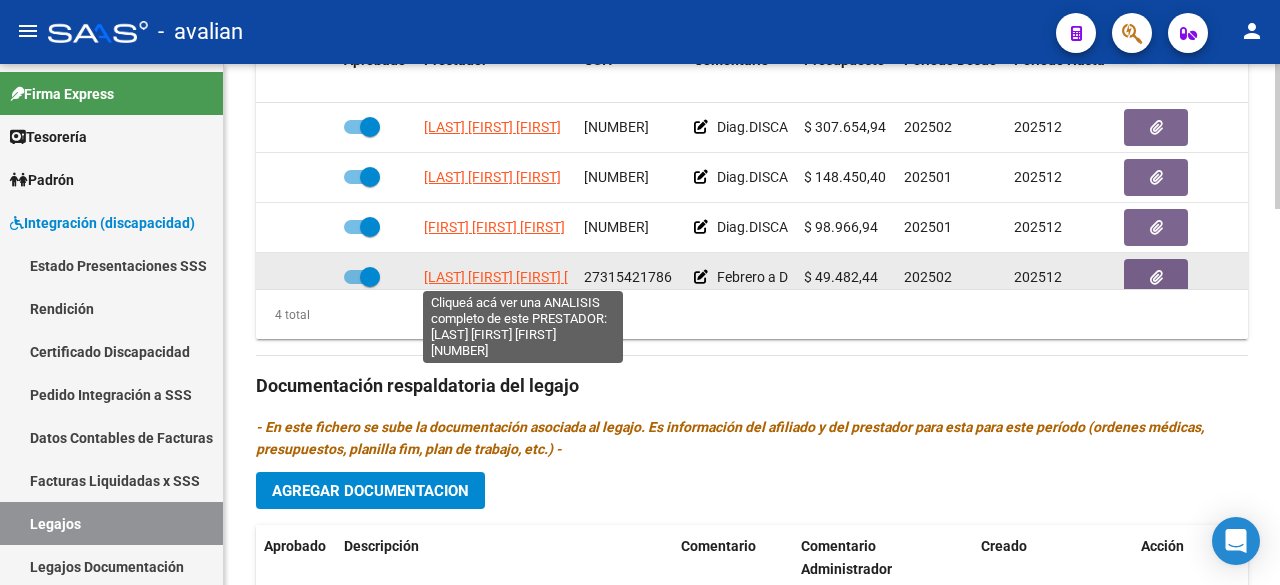 scroll, scrollTop: 846, scrollLeft: 0, axis: vertical 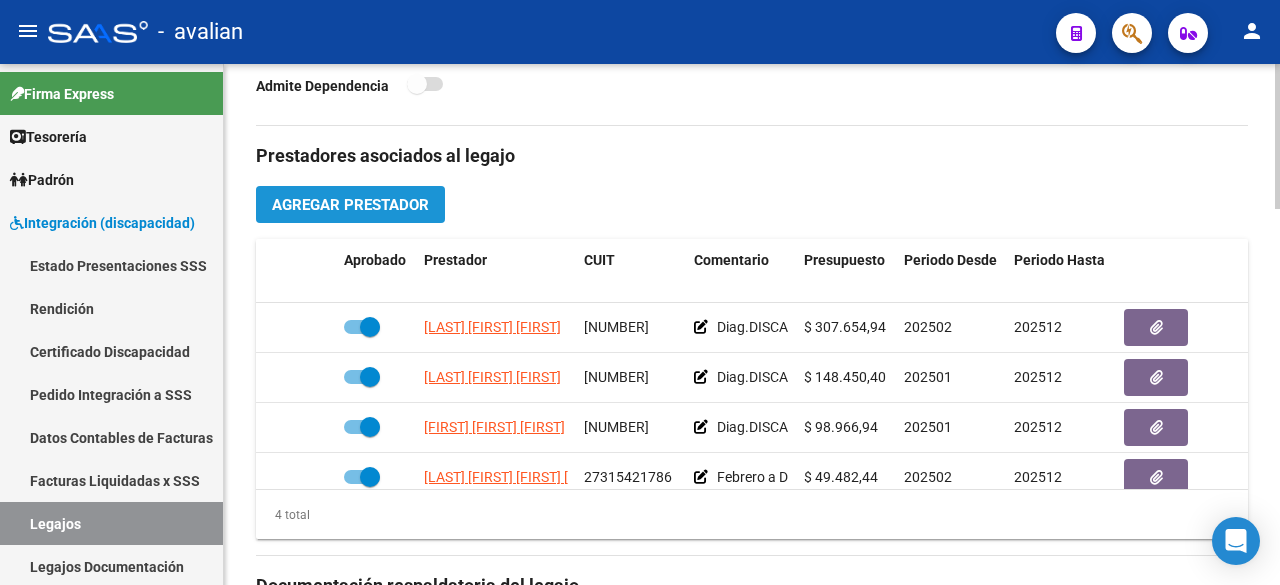 click on "Agregar Prestador" 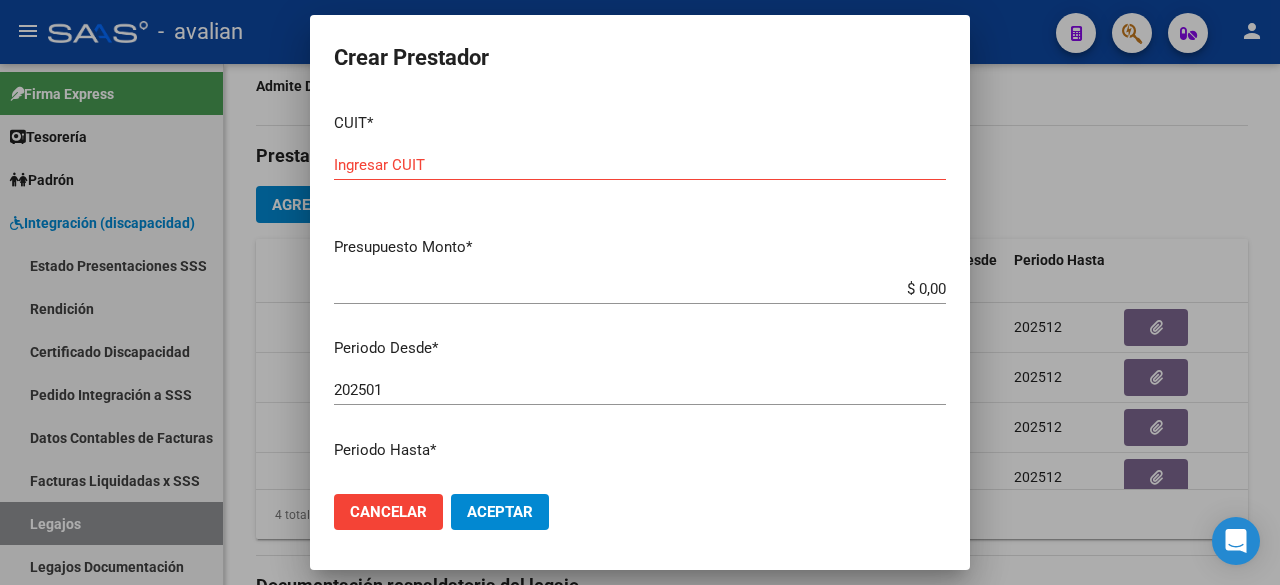 drag, startPoint x: 407, startPoint y: 152, endPoint x: 386, endPoint y: 161, distance: 22.847319 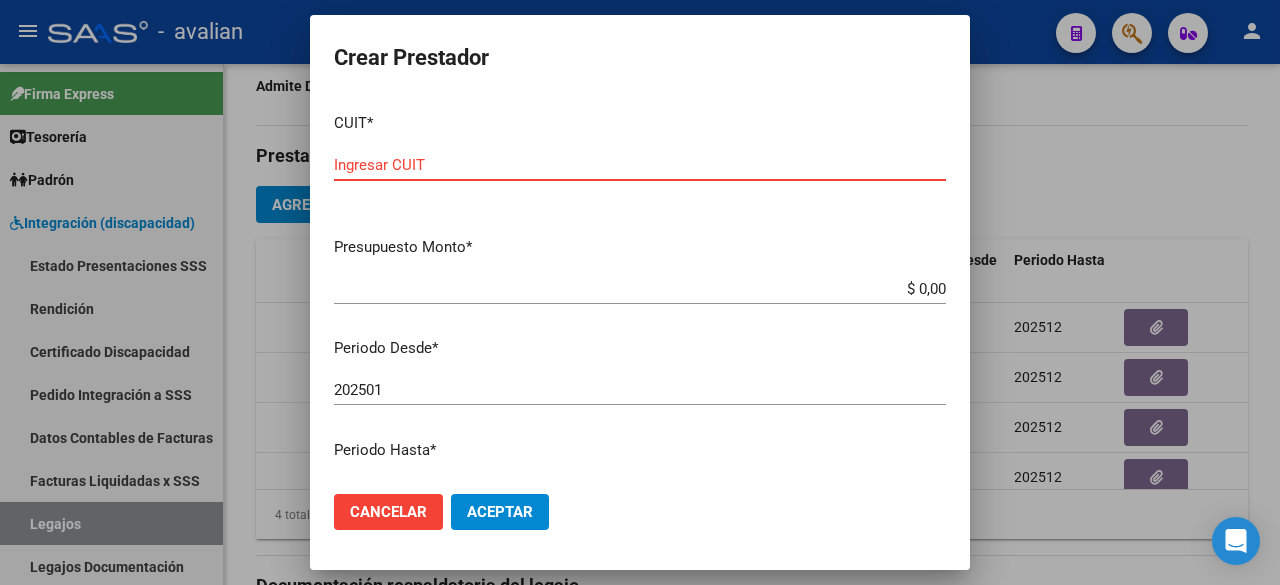 paste on "[NUMBER]" 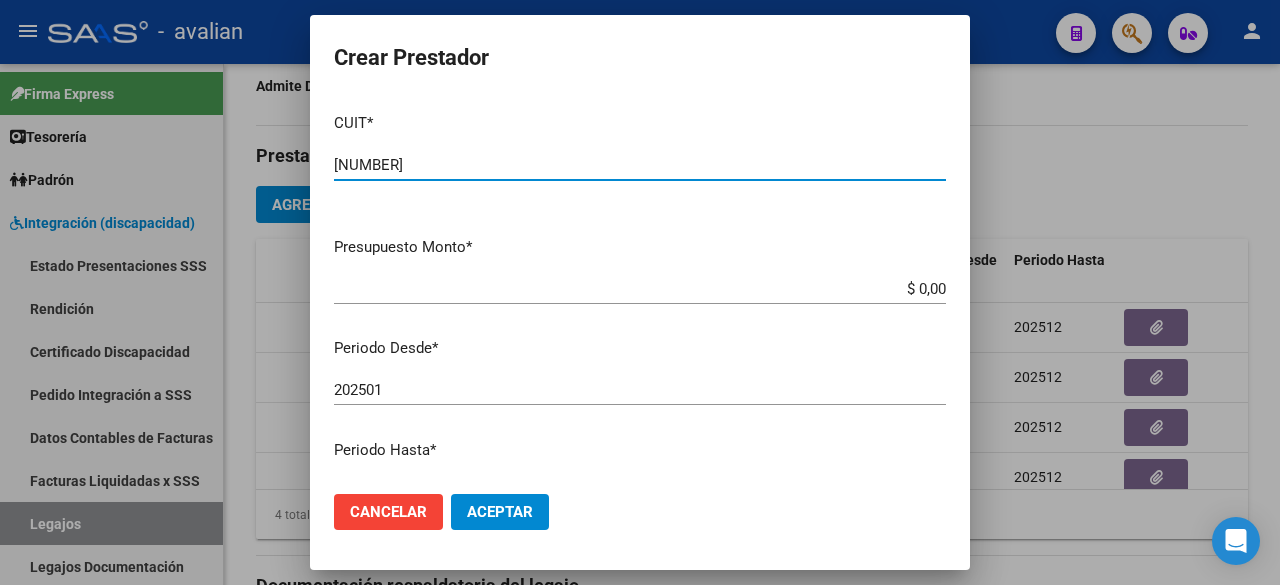 scroll, scrollTop: 100, scrollLeft: 0, axis: vertical 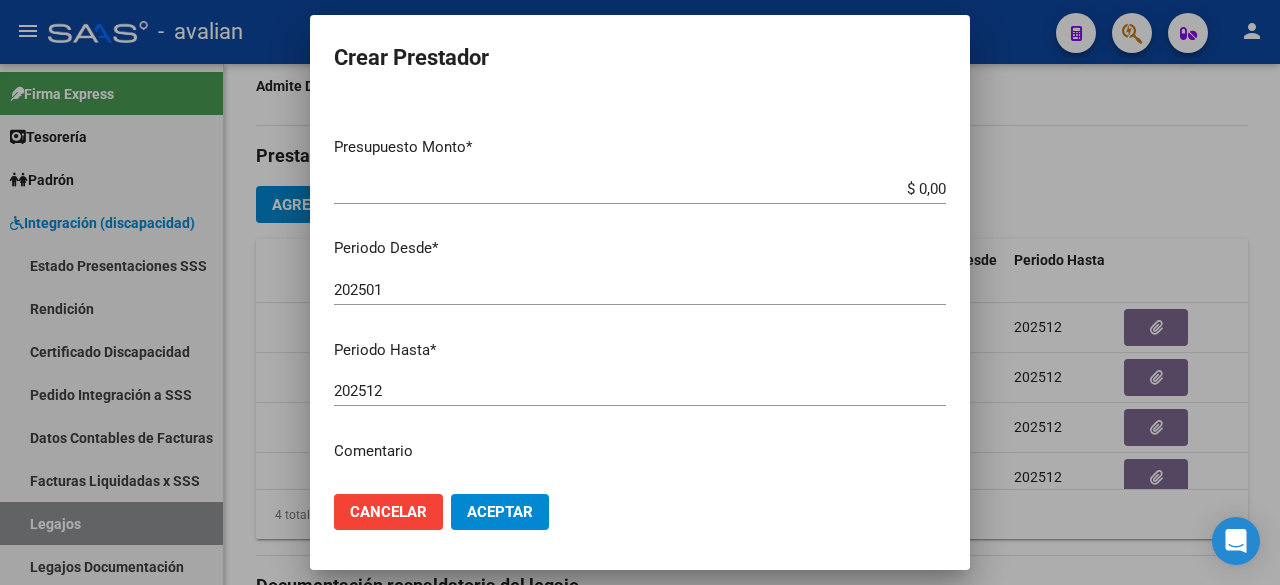 type on "[NUMBER]" 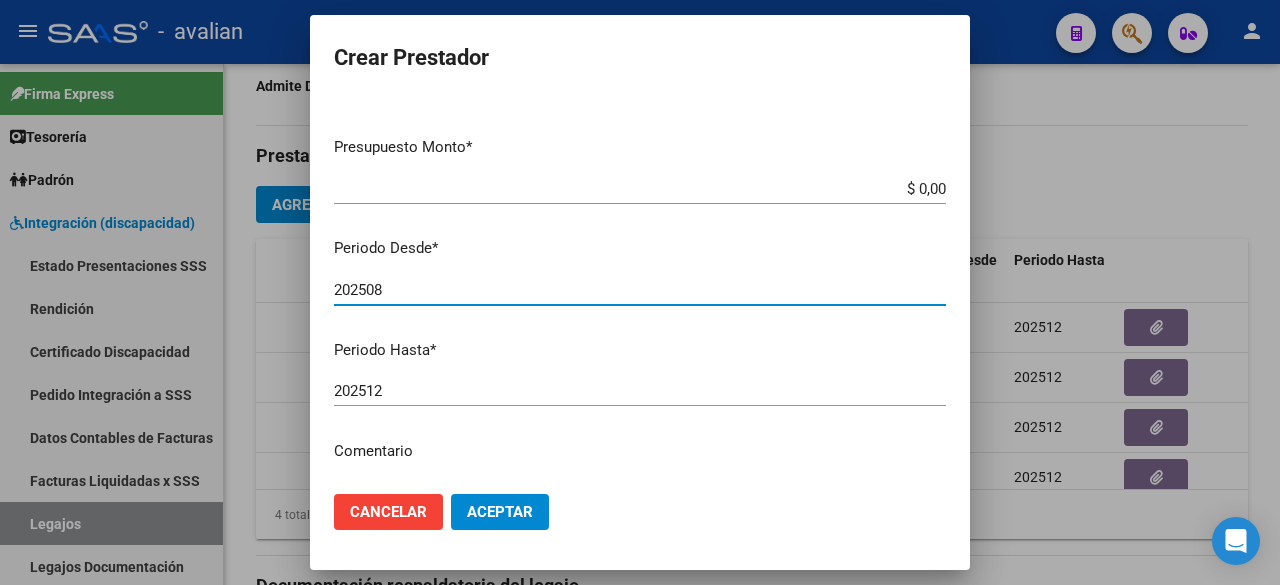 type on "202508" 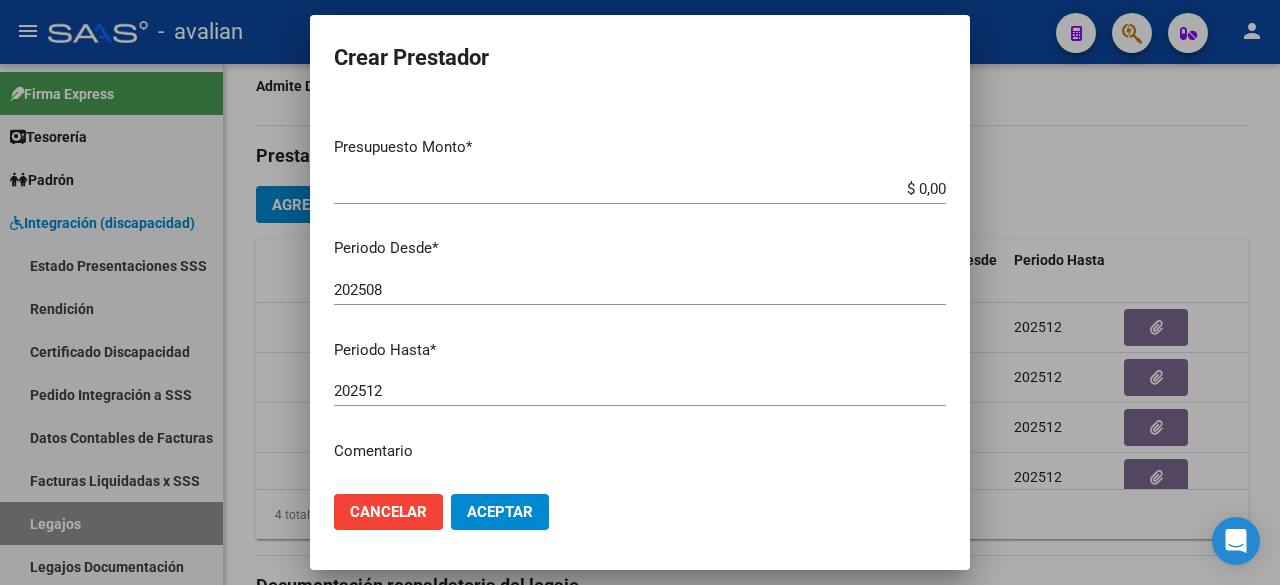 scroll, scrollTop: 300, scrollLeft: 0, axis: vertical 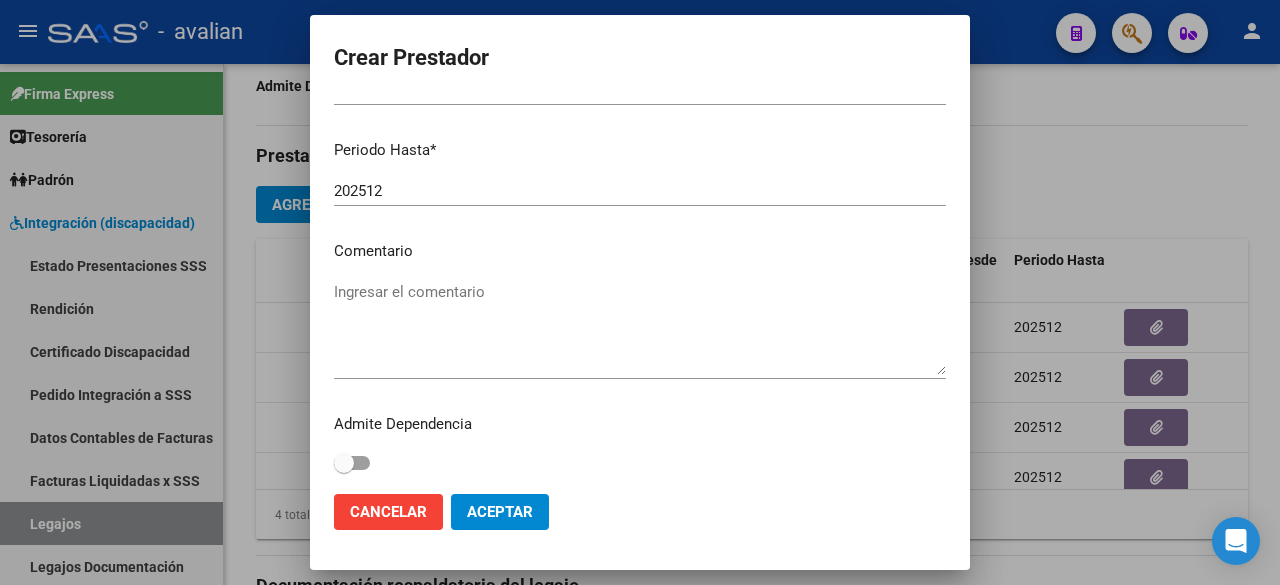 click on "Ingresar el comentario" at bounding box center (640, 328) 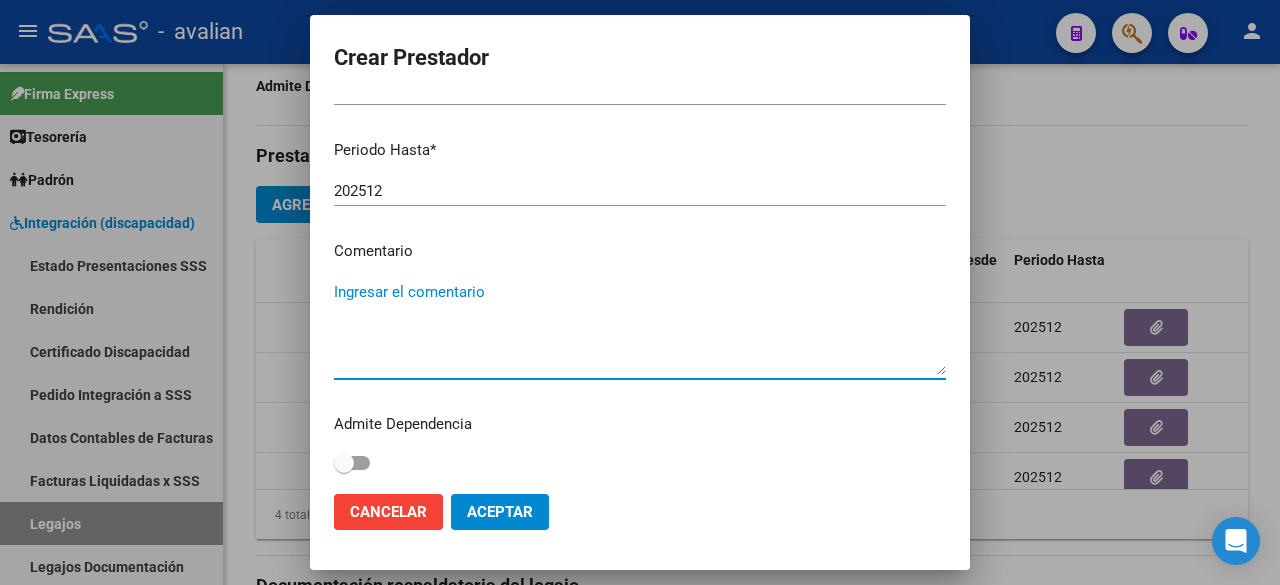 paste on "Agosto a diciembre:
- Psicopedagogía: 2 ss semanales - [LAST], [FIRST] - Valor resol. vigente." 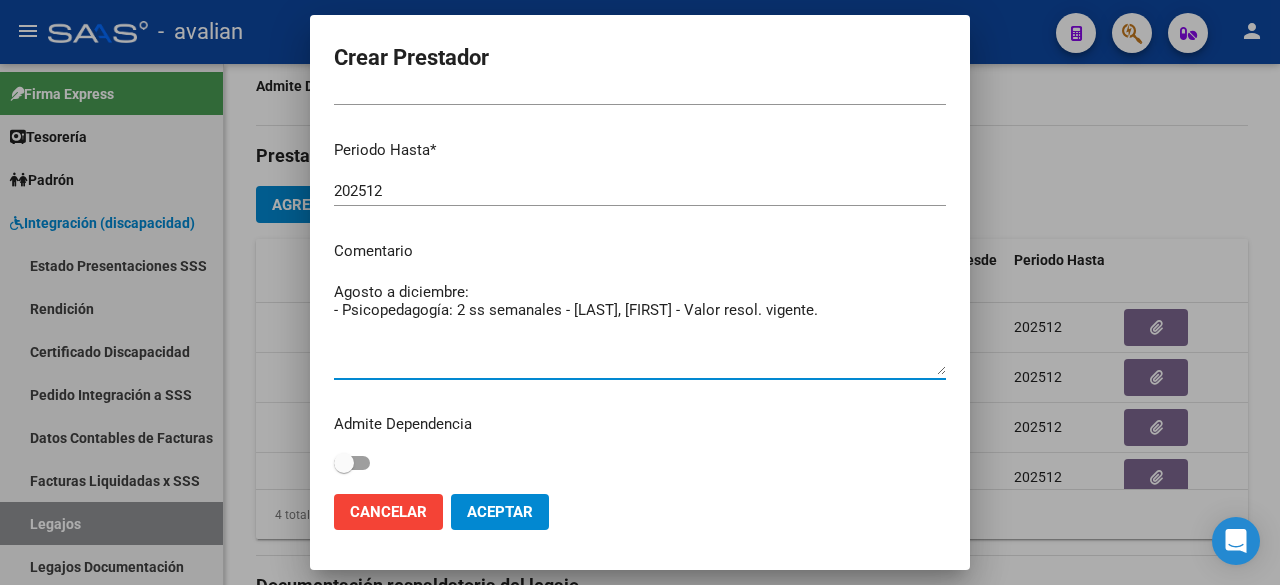 type on "Agosto a diciembre:
- Psicopedagogía: 2 ss semanales - [LAST], [FIRST] - Valor resol. vigente." 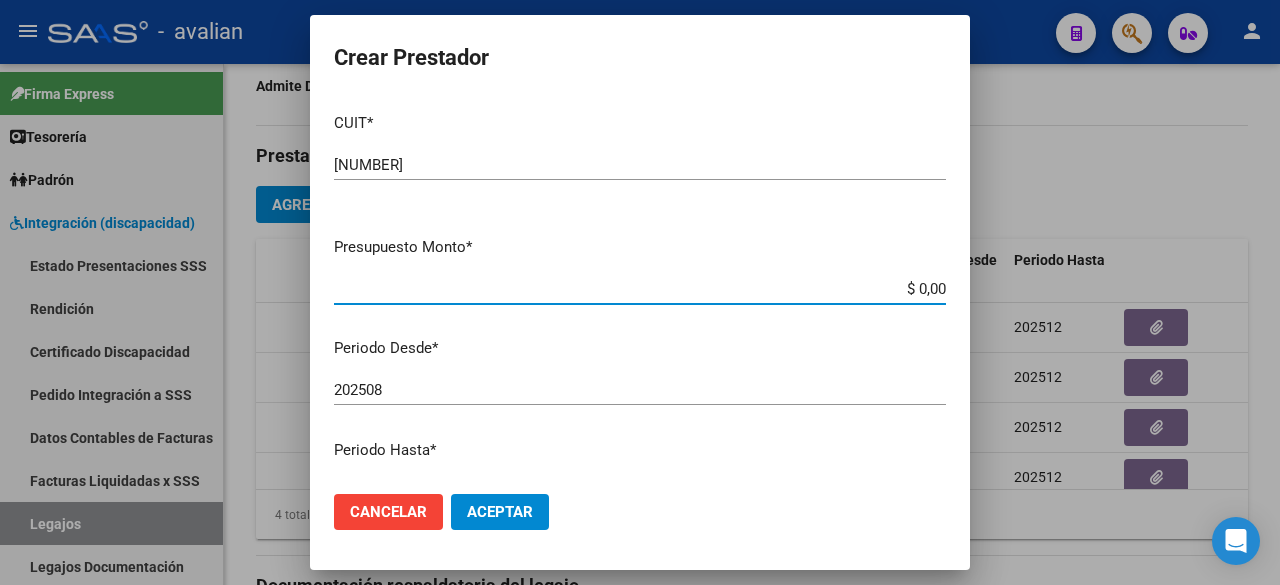 click on "$ 0,00" at bounding box center [640, 289] 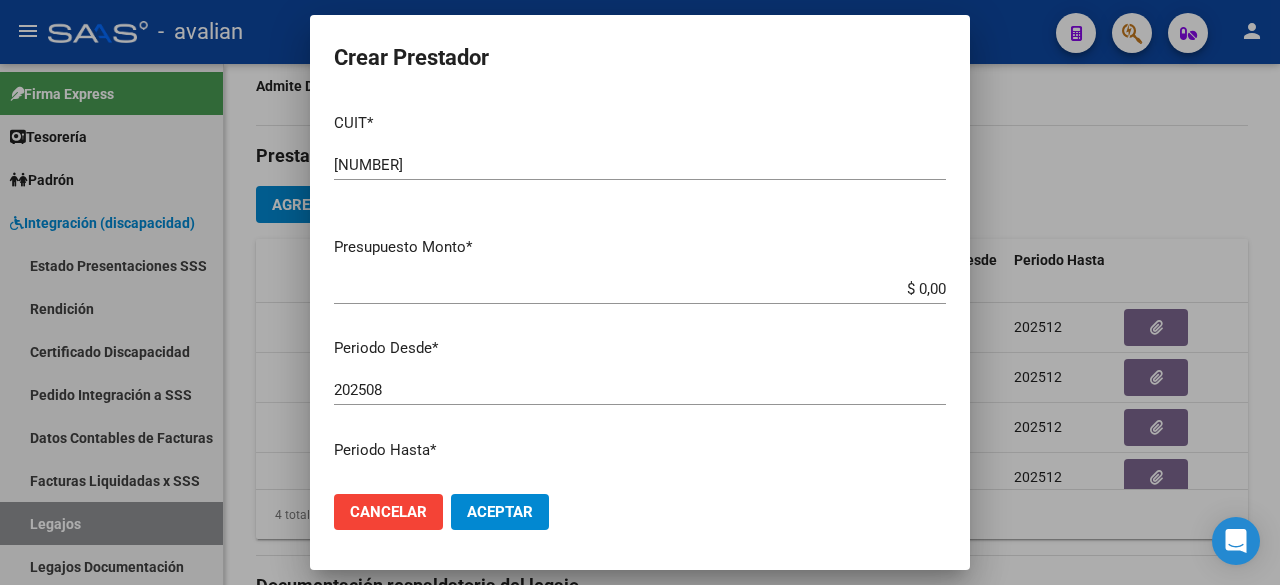 click on "Presupuesto Monto  *   $ 0,00 Ingresar el monto" at bounding box center (648, 267) 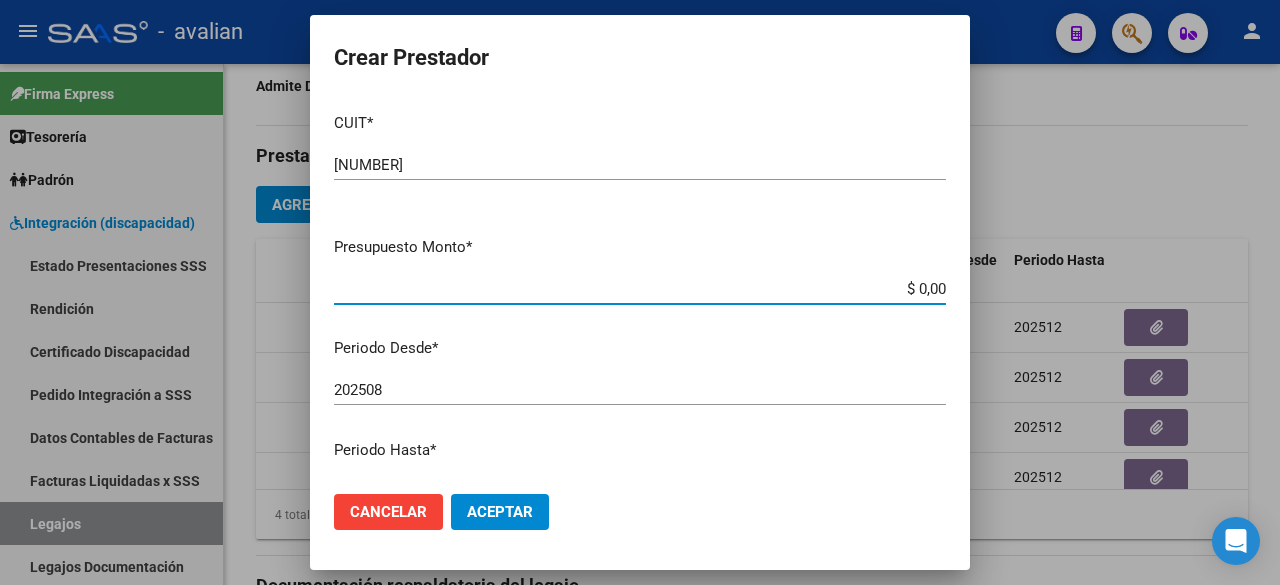 paste on "98.964,88" 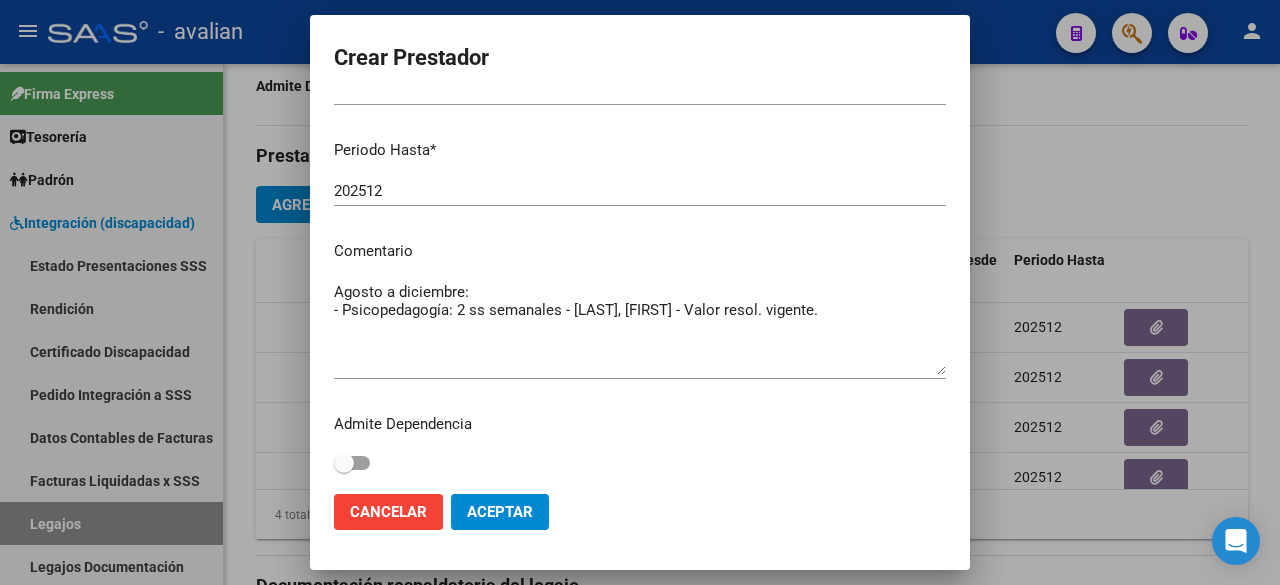 scroll, scrollTop: 304, scrollLeft: 0, axis: vertical 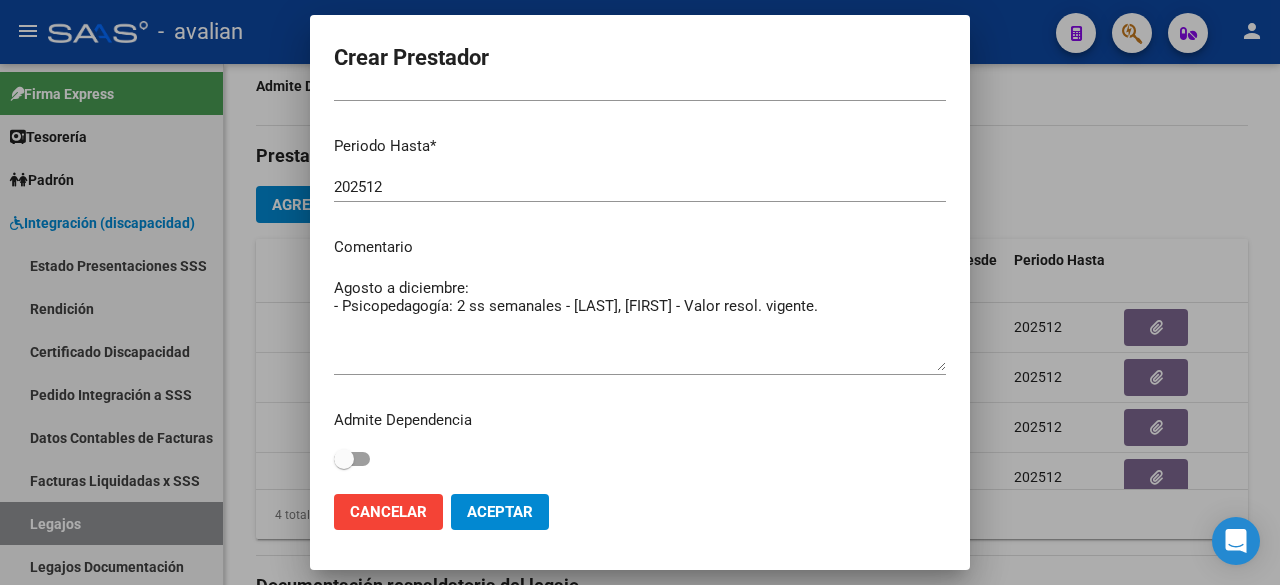 type on "$ 98.964,88" 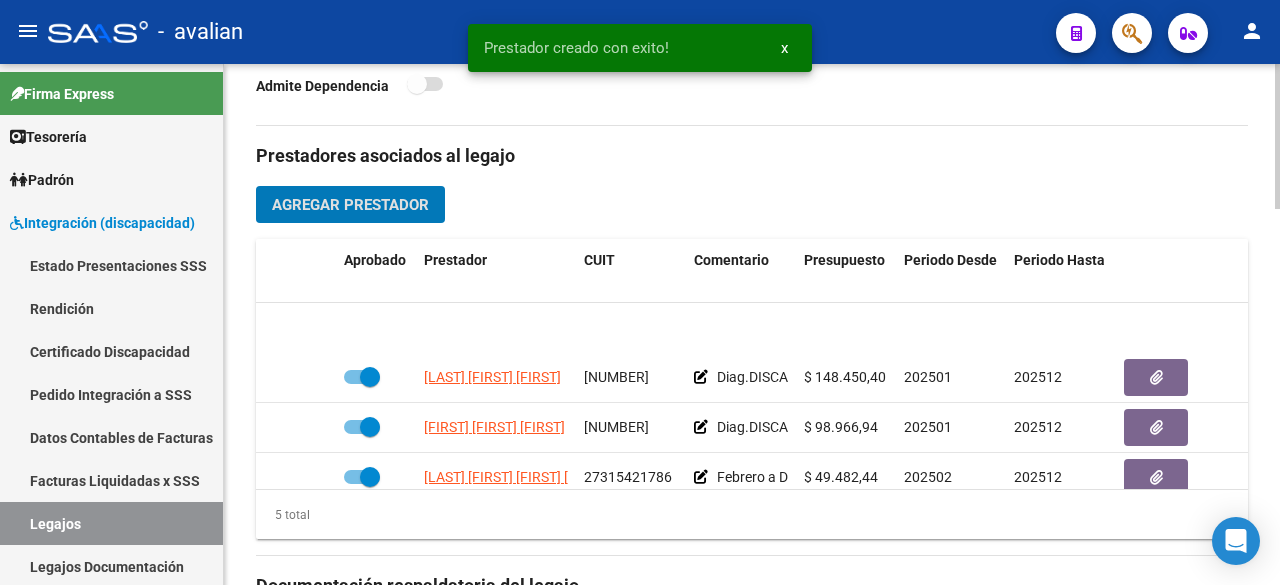 scroll, scrollTop: 85, scrollLeft: 0, axis: vertical 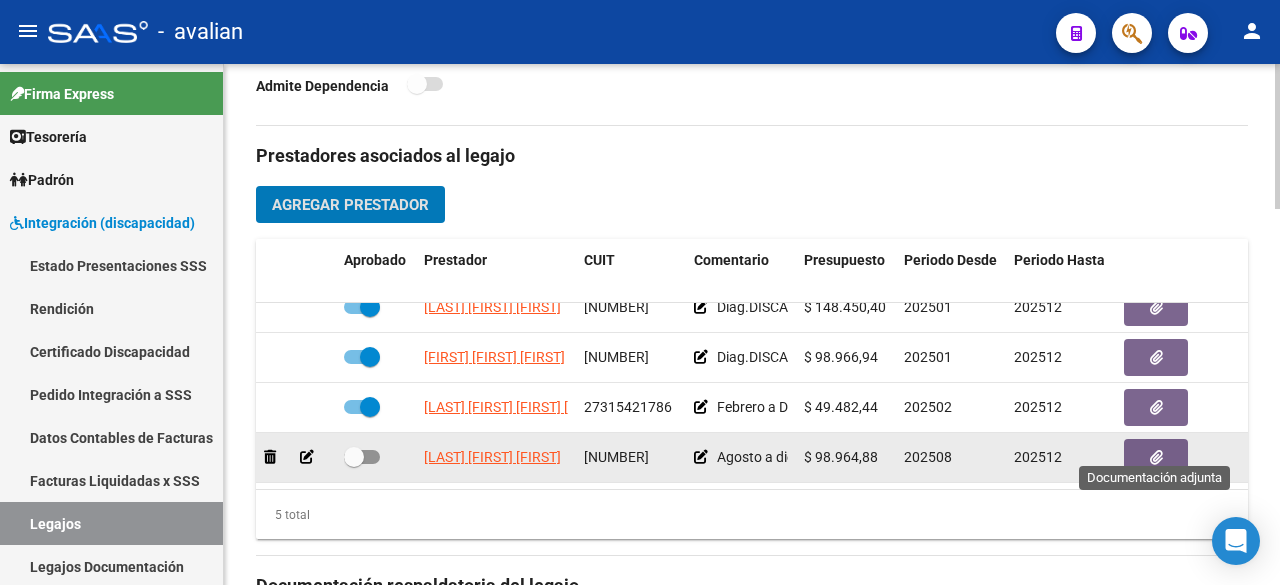 click 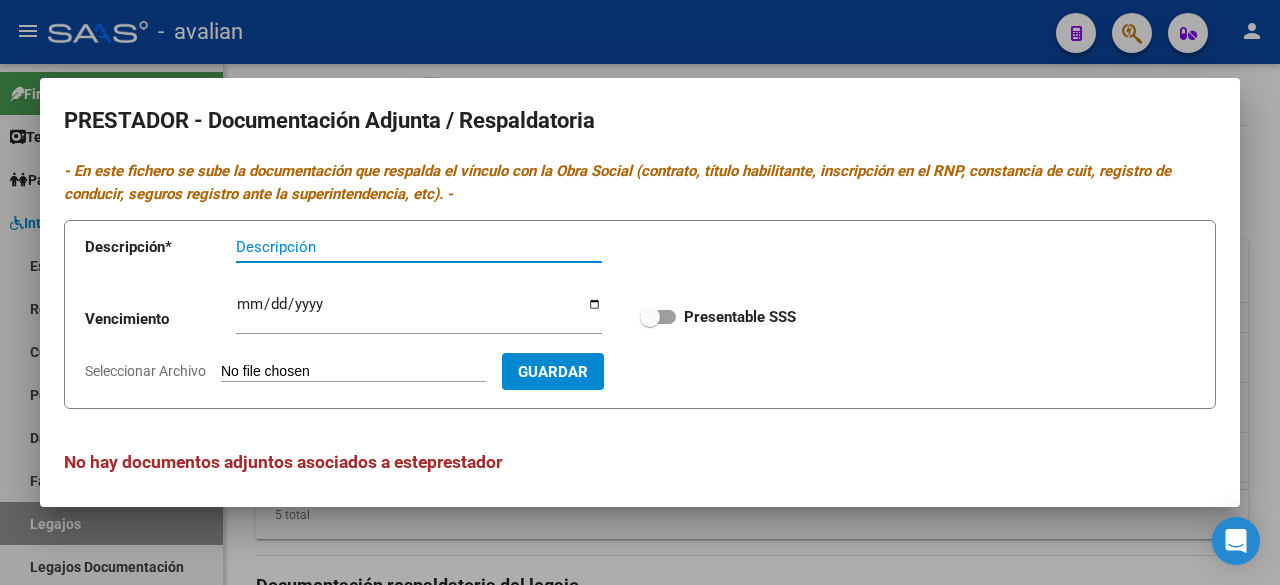scroll, scrollTop: 8, scrollLeft: 0, axis: vertical 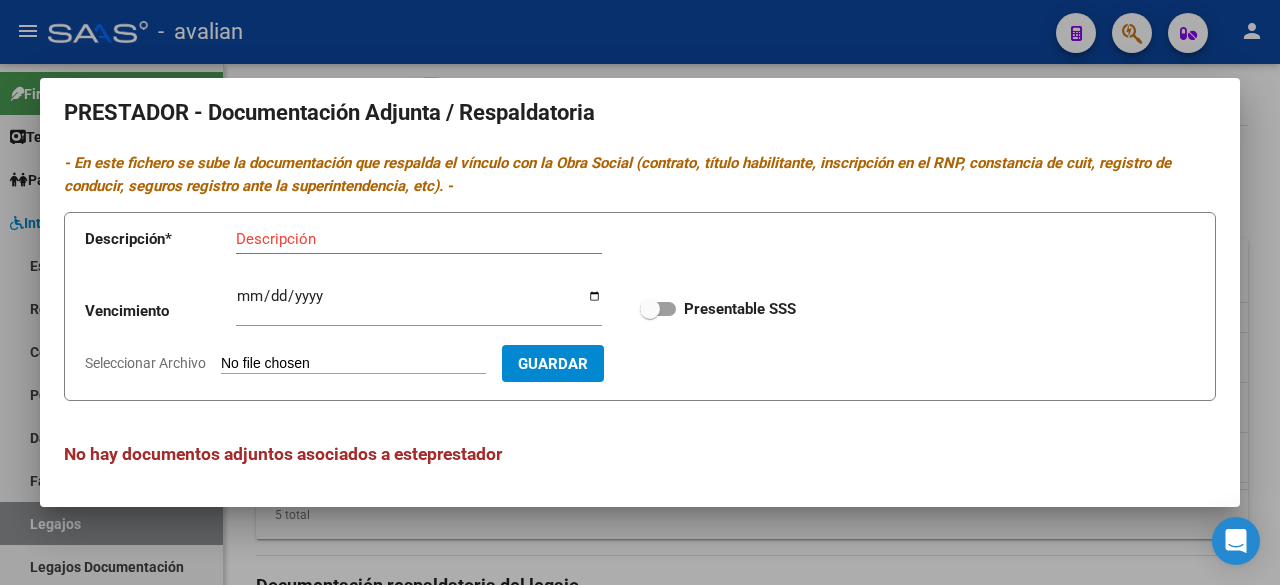 click at bounding box center (640, 292) 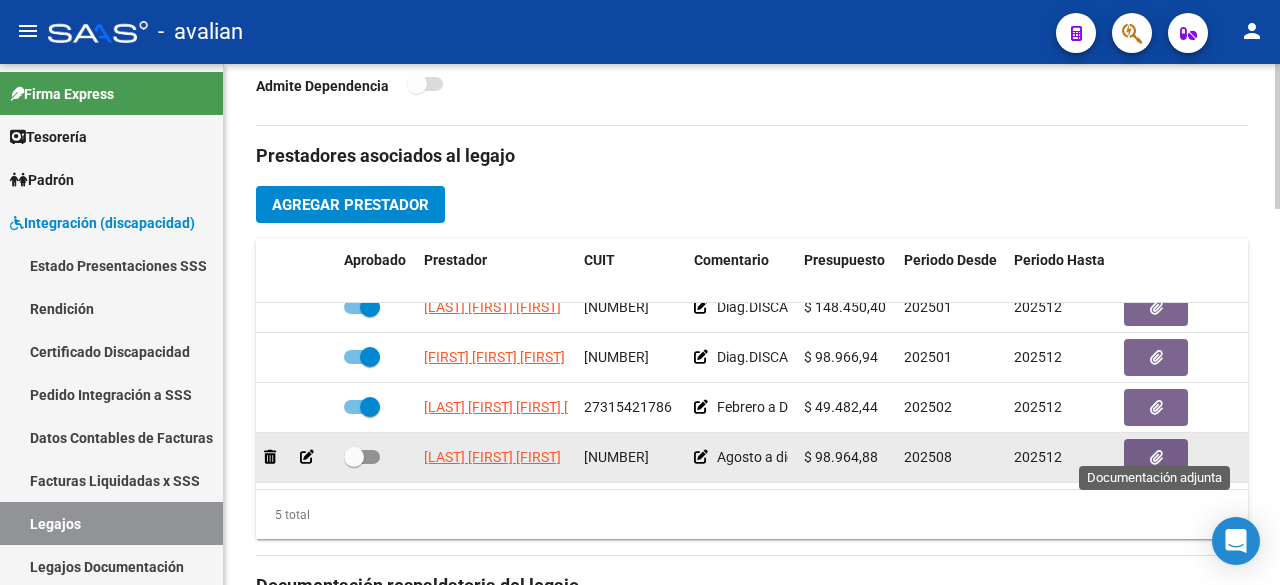 click 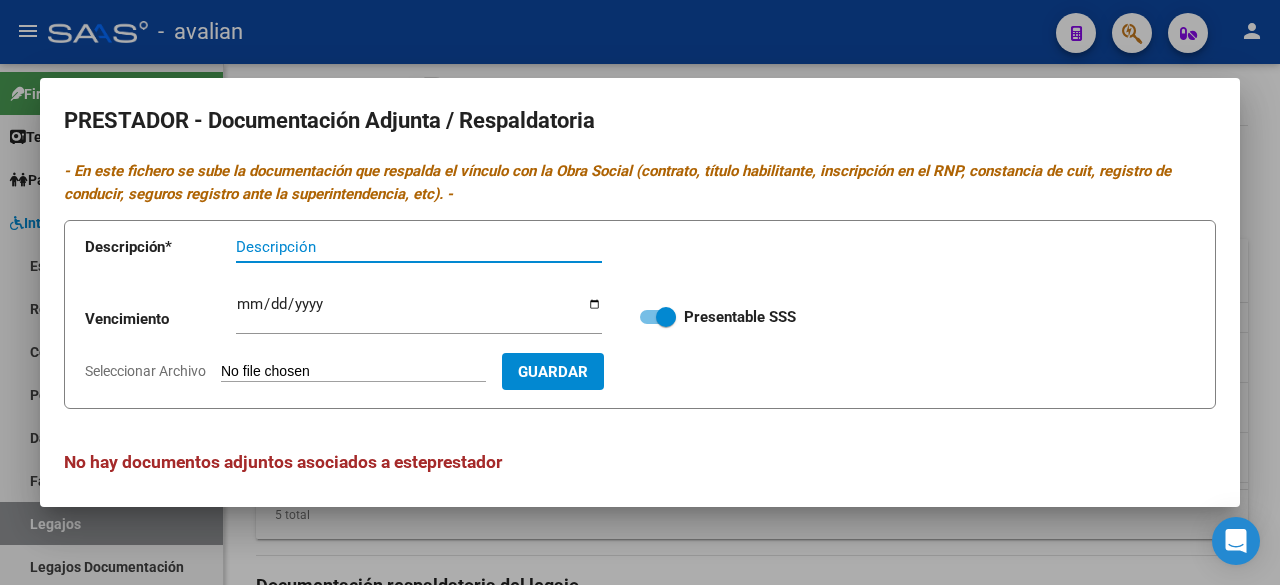 paste on "DOC. COMPLETA [LAST] [FIRST] [FIRST]" 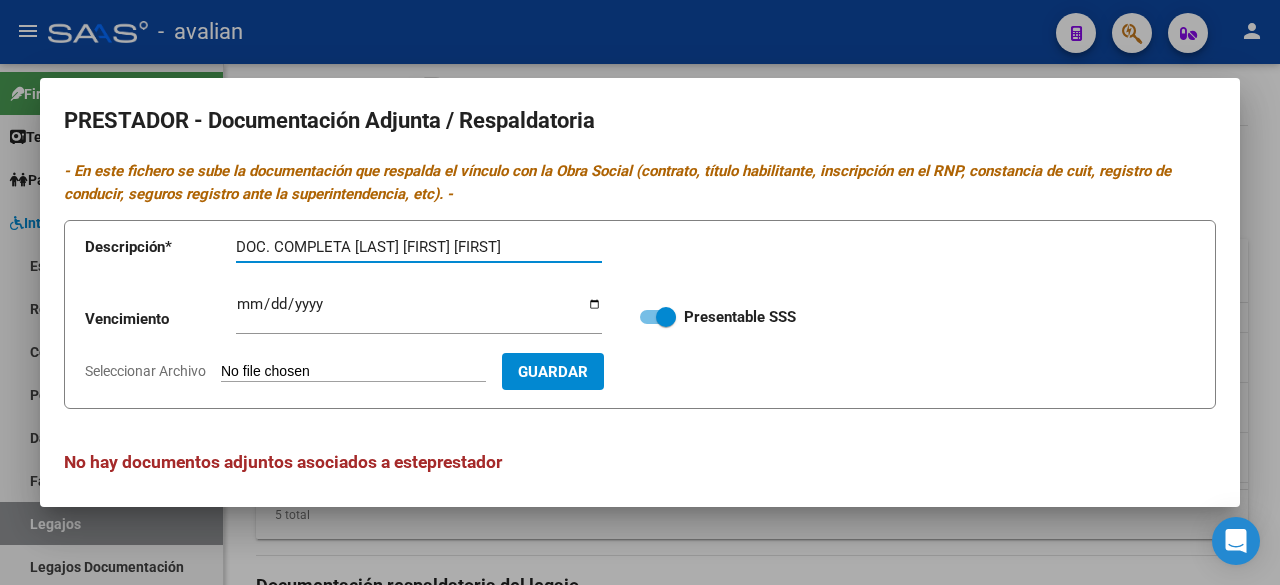 type on "DOC. COMPLETA [LAST] [FIRST] [FIRST]" 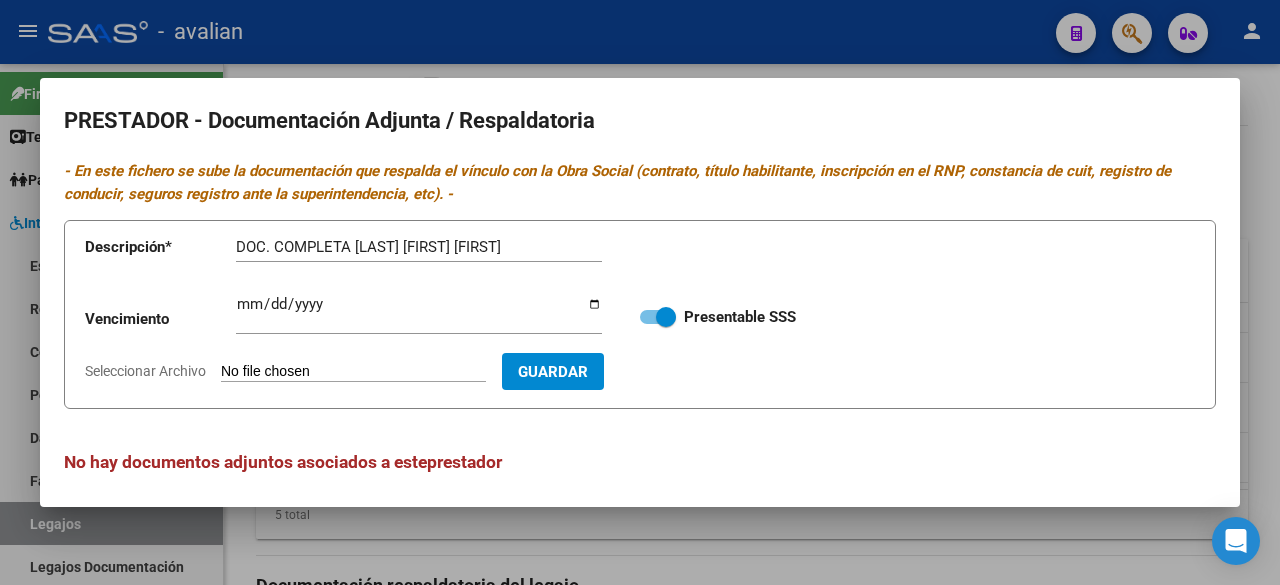 type on "C:\fakepath\DOC. COMPLETA [LAST] [FIRST] [FIRST]" 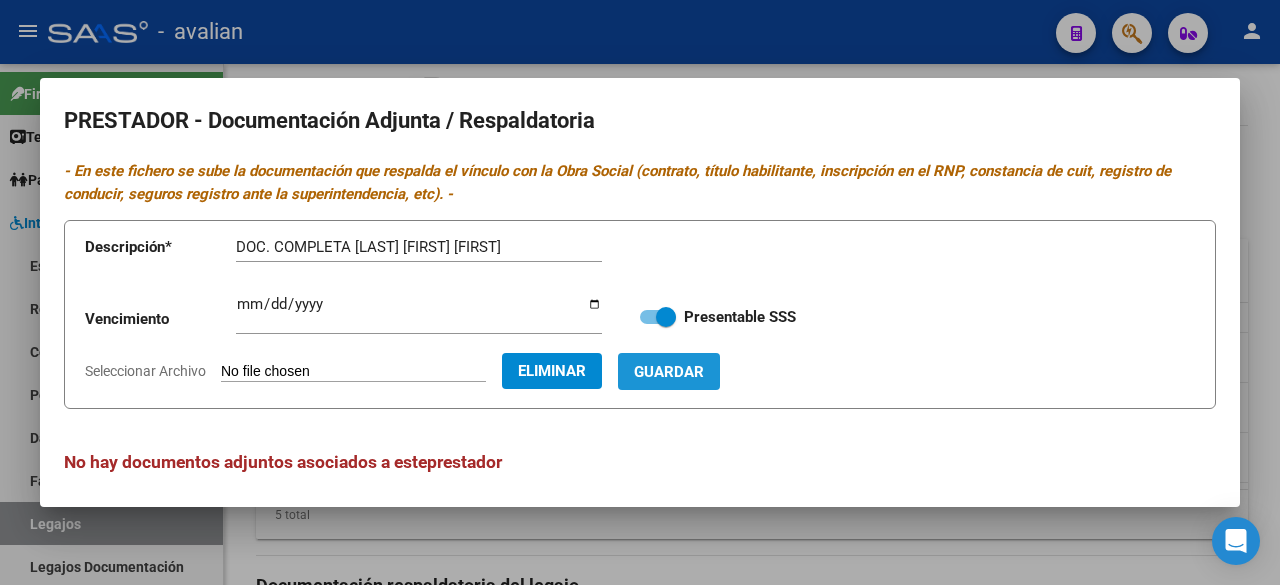 click on "Guardar" at bounding box center (669, 372) 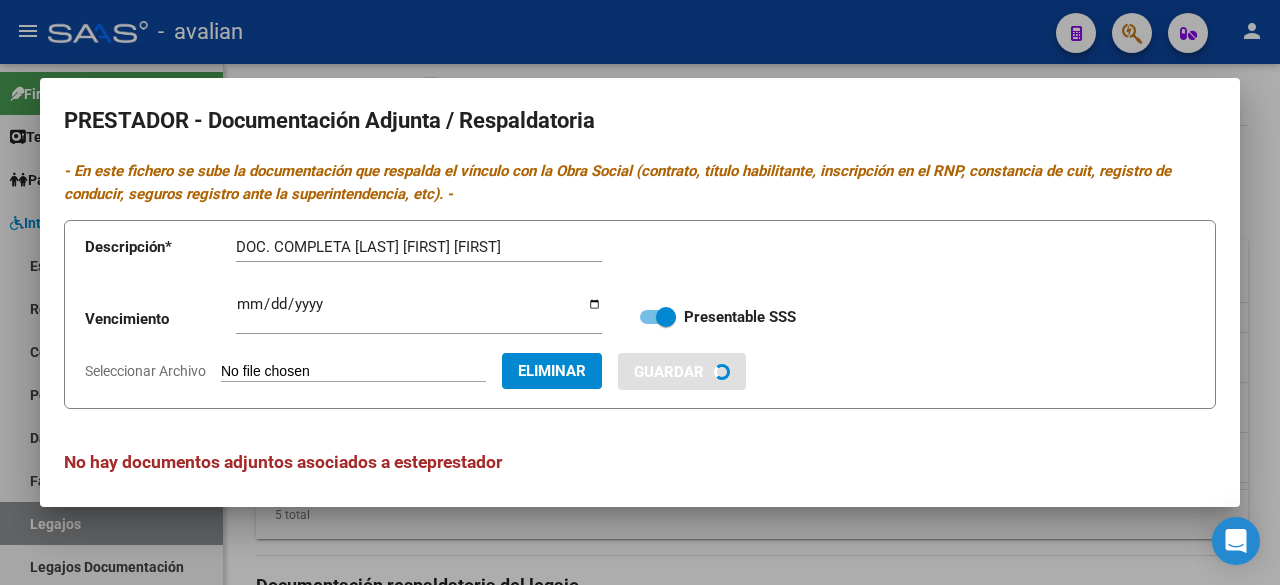 type 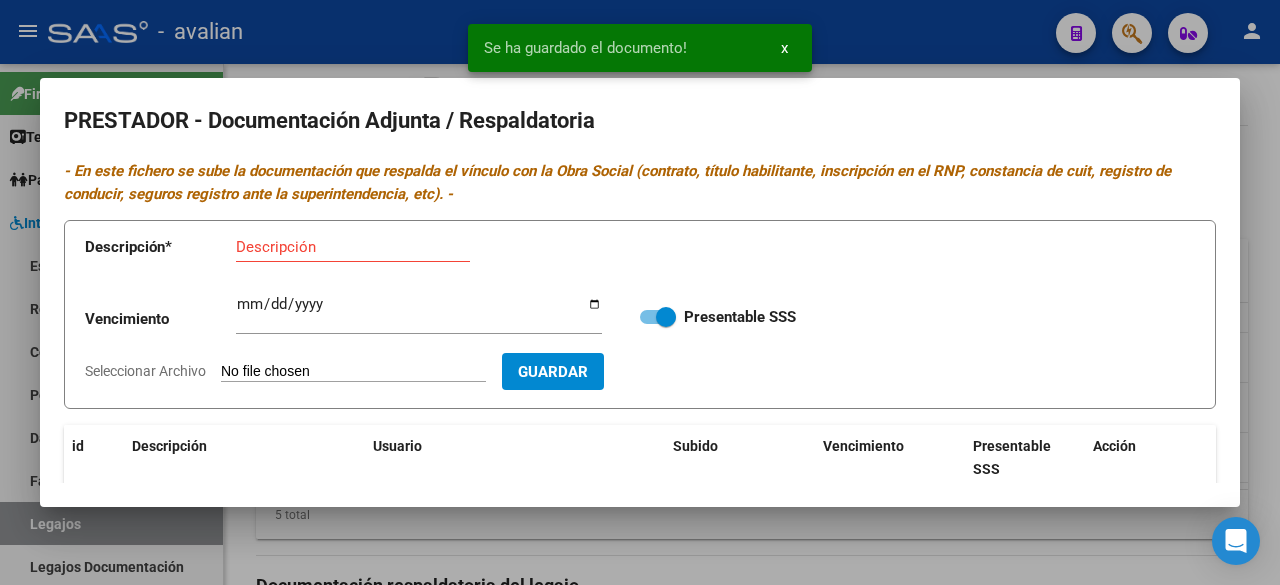 scroll, scrollTop: 256, scrollLeft: 0, axis: vertical 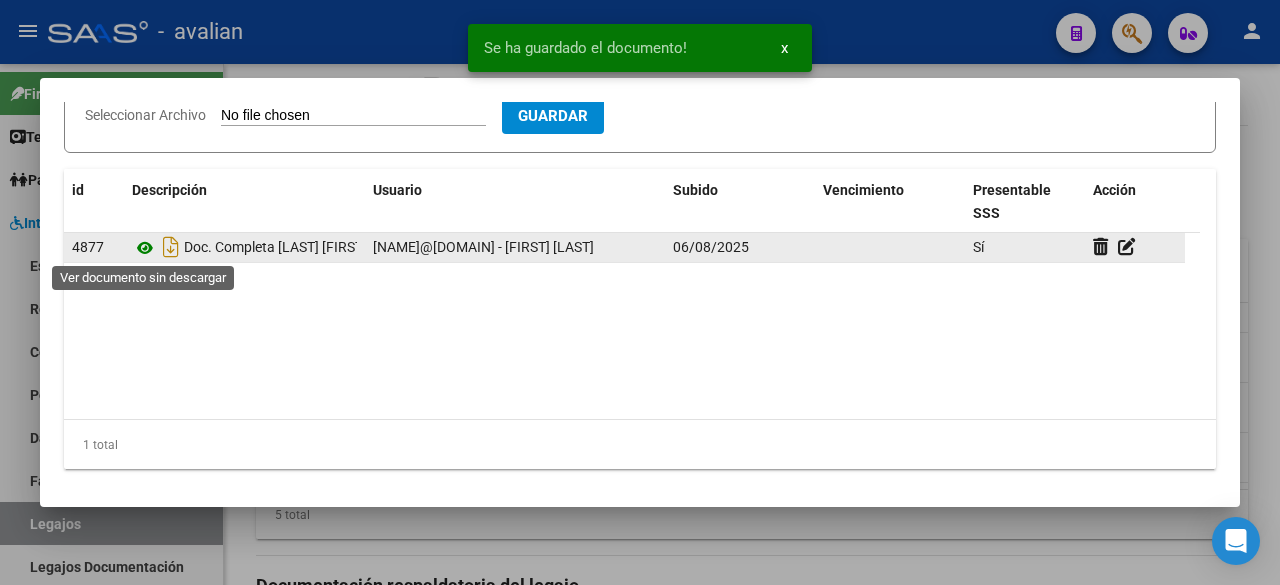click 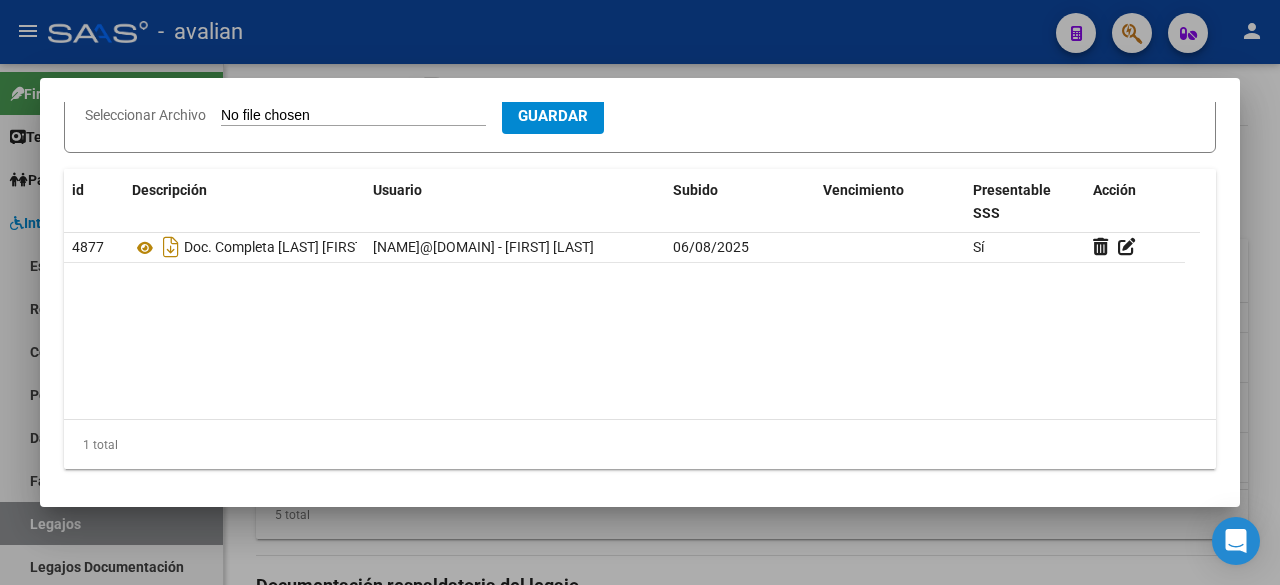 scroll, scrollTop: 0, scrollLeft: 0, axis: both 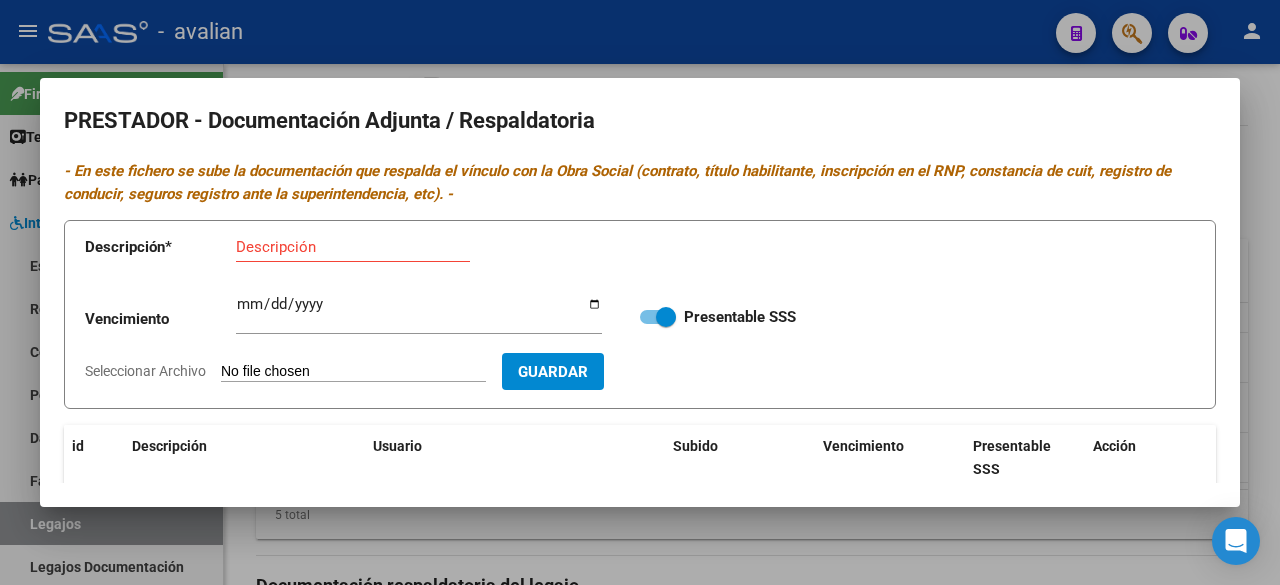 click at bounding box center (640, 292) 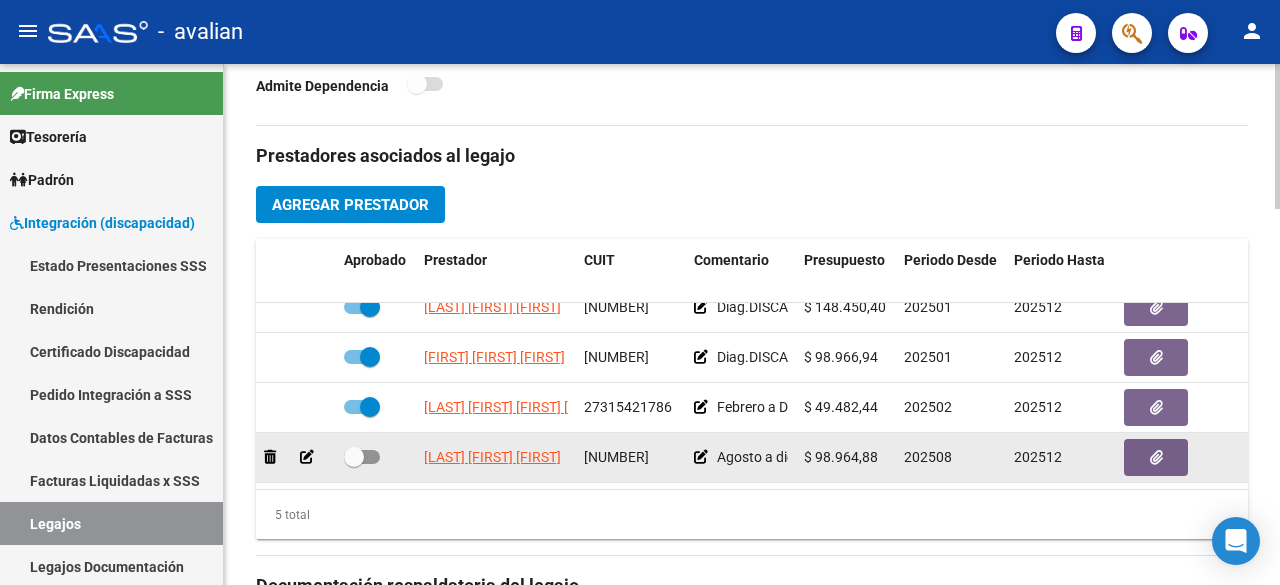 click at bounding box center (362, 457) 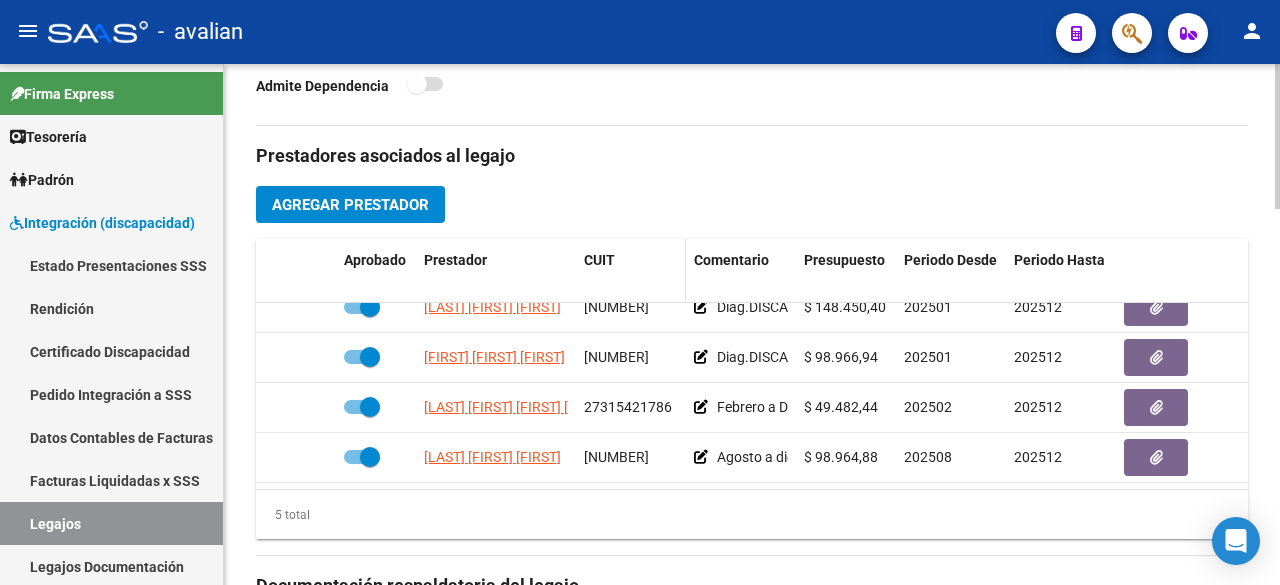 scroll, scrollTop: 0, scrollLeft: 0, axis: both 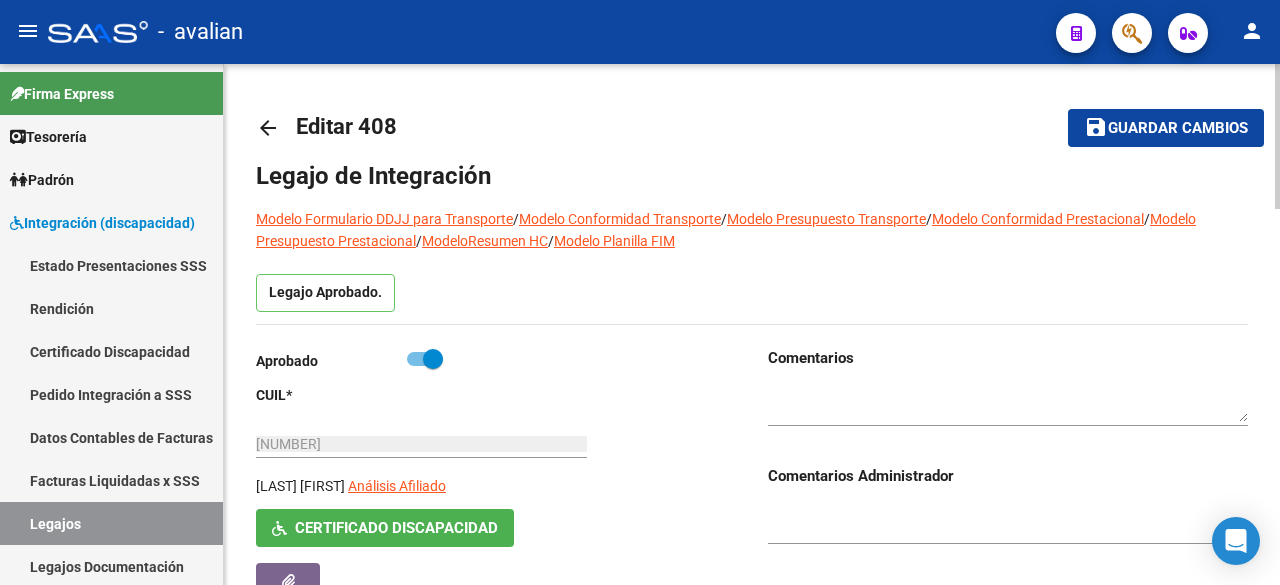 click on "Guardar cambios" 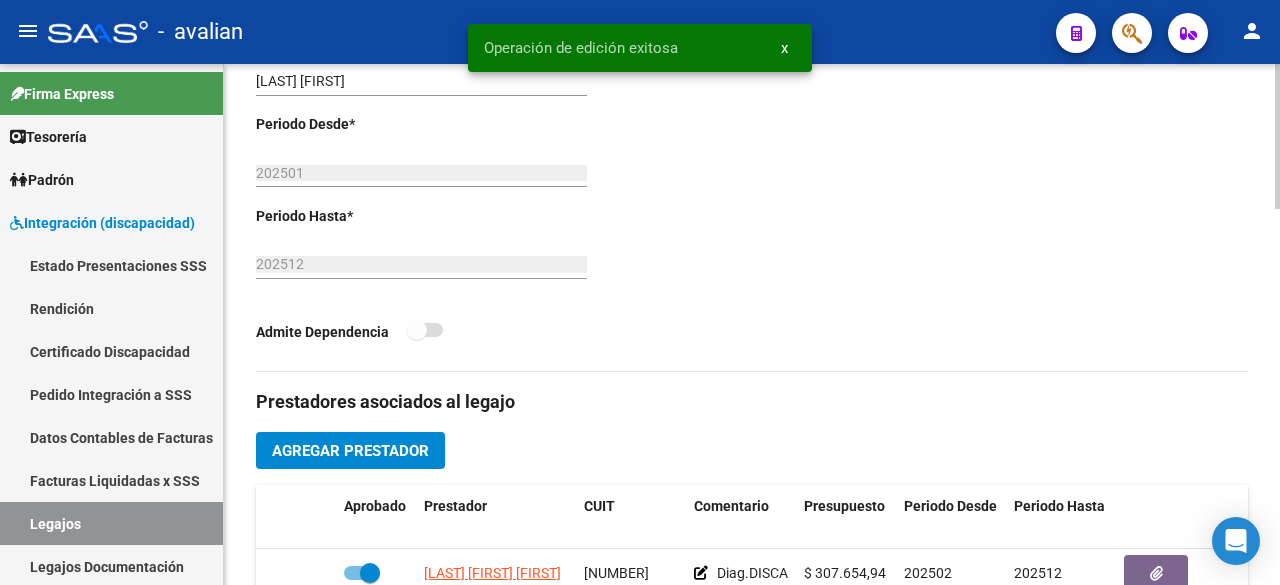 scroll, scrollTop: 800, scrollLeft: 0, axis: vertical 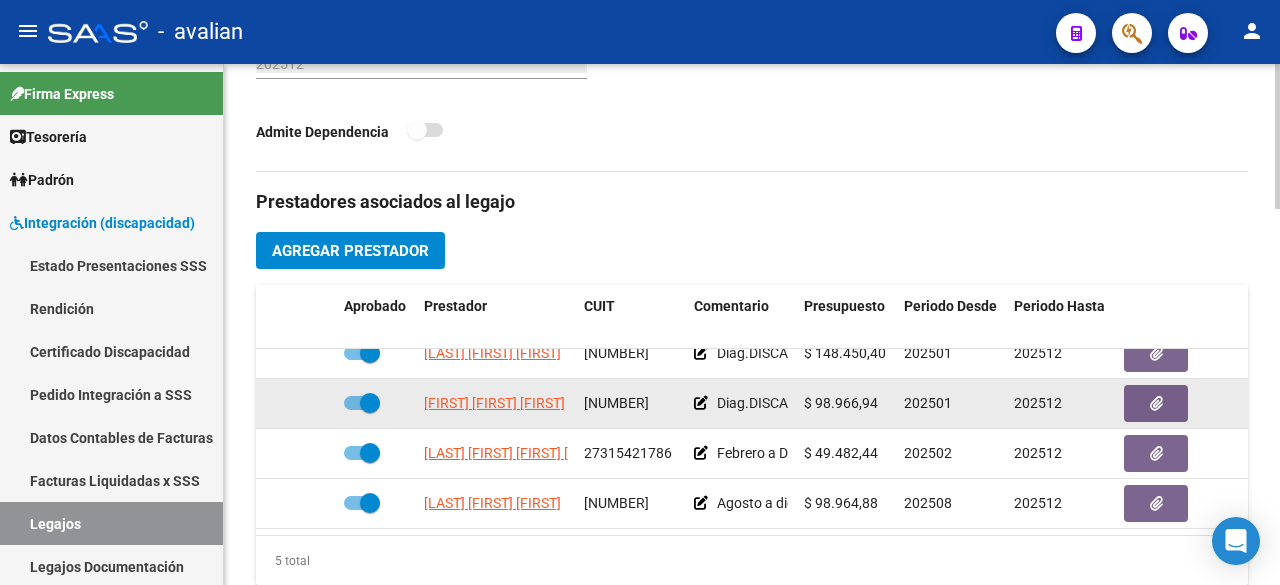 click 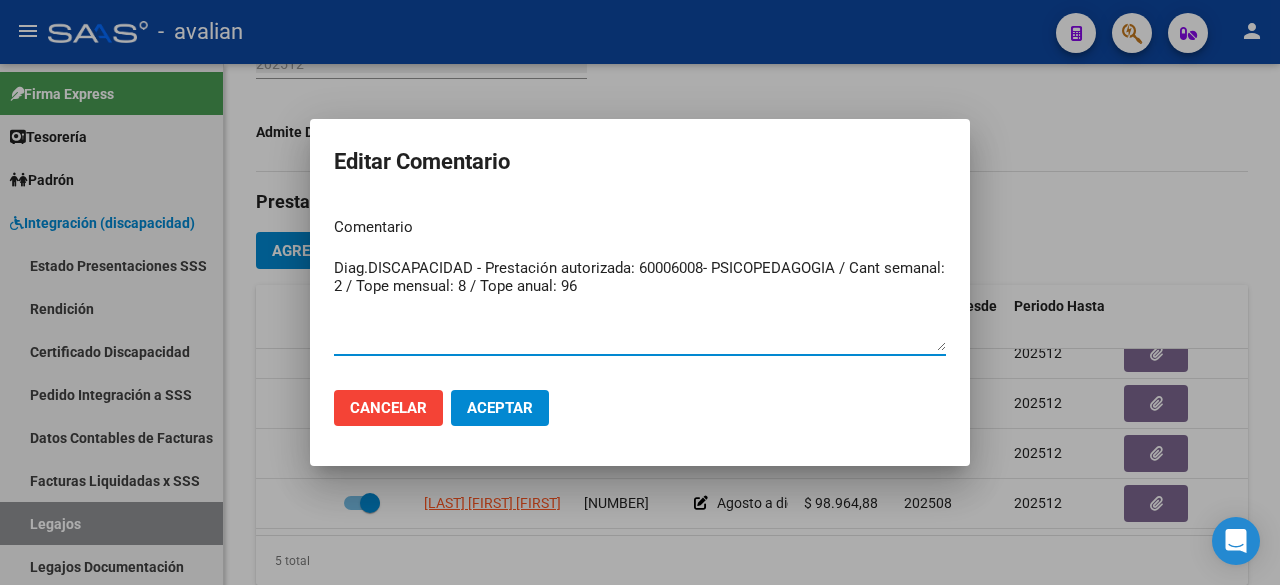 drag, startPoint x: 476, startPoint y: 267, endPoint x: 604, endPoint y: 291, distance: 130.23056 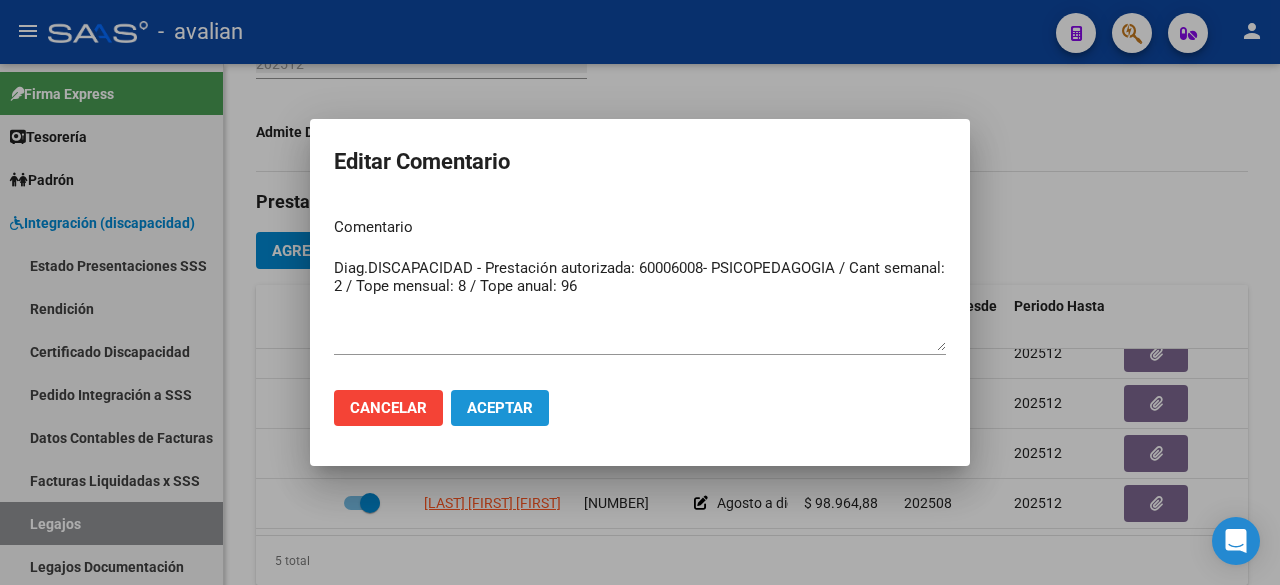 click on "Aceptar" 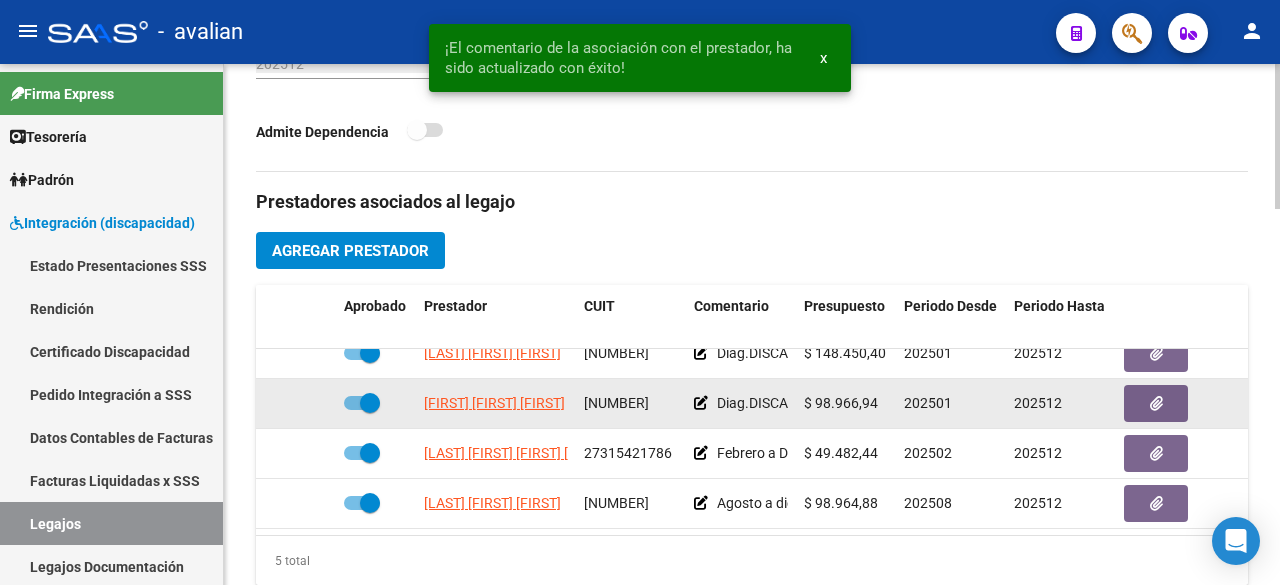 click 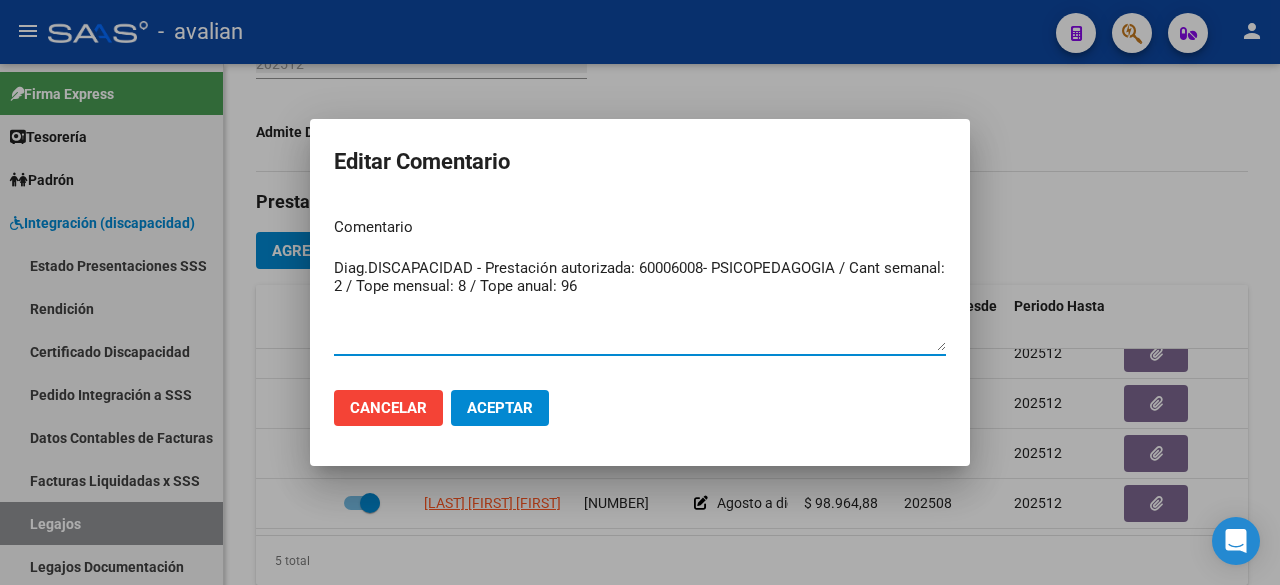 click on "Cancelar" 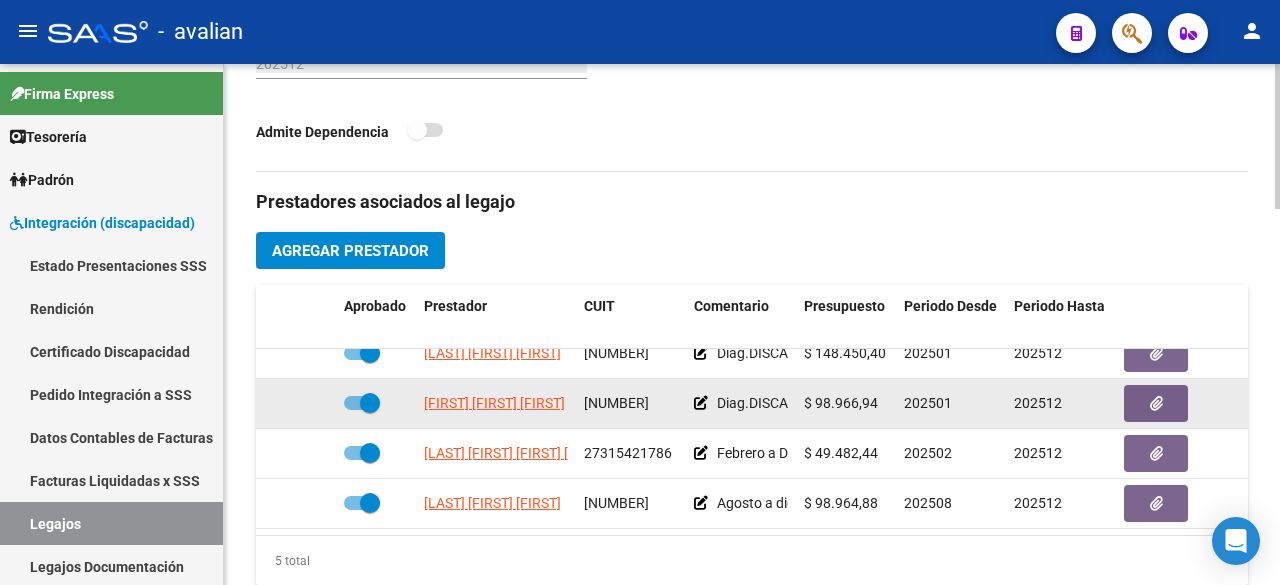 click at bounding box center (362, 403) 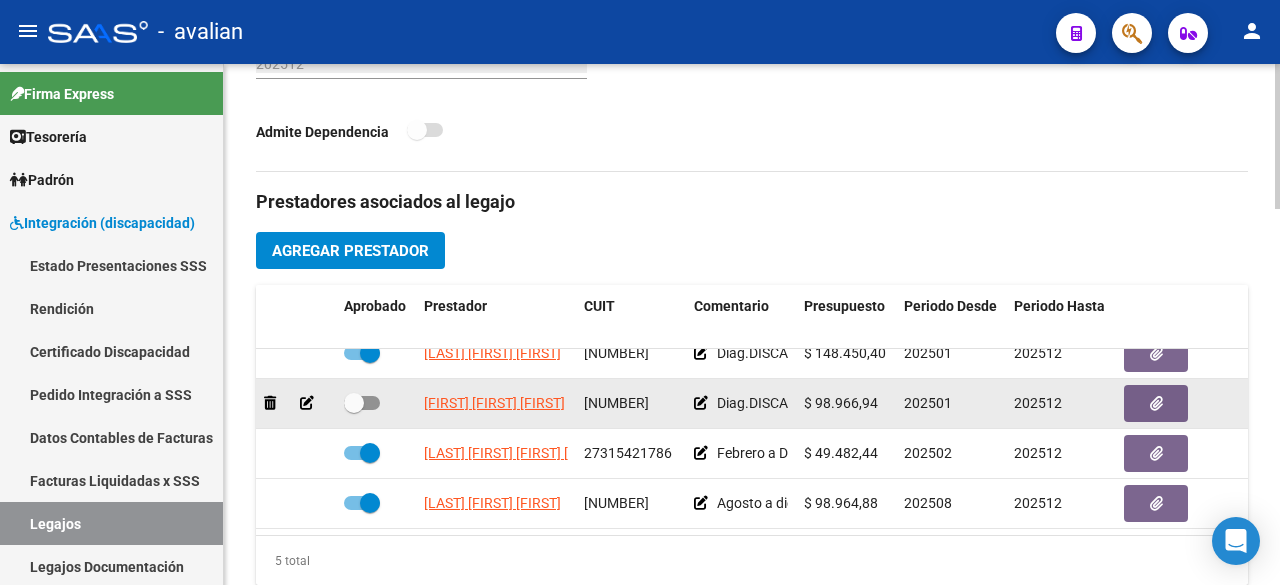 click 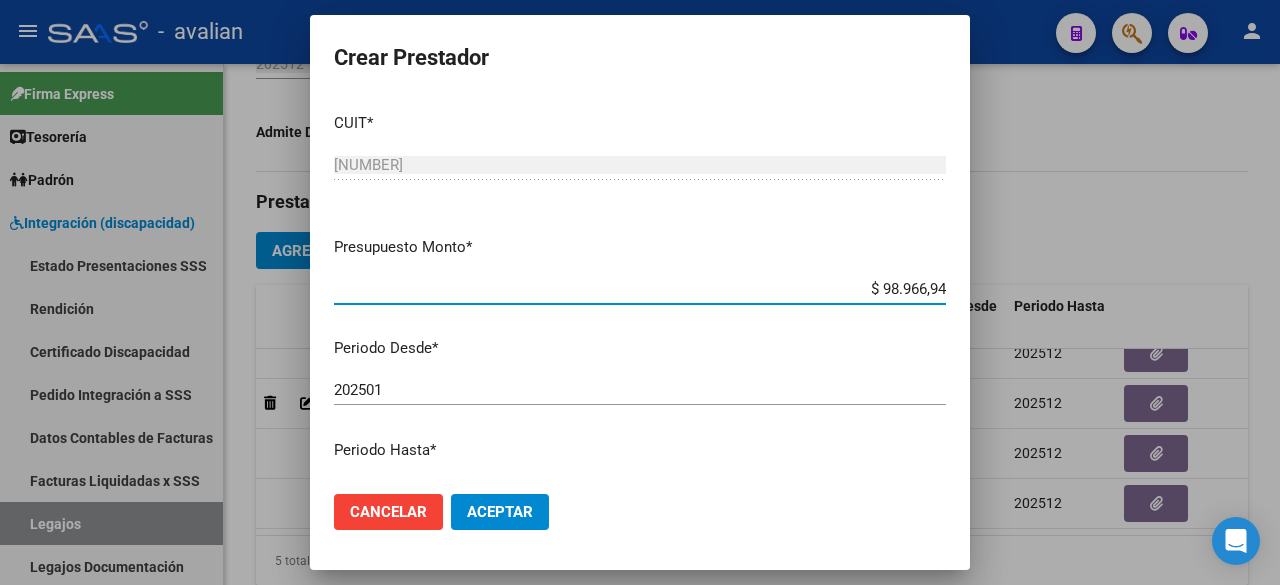 scroll, scrollTop: 200, scrollLeft: 0, axis: vertical 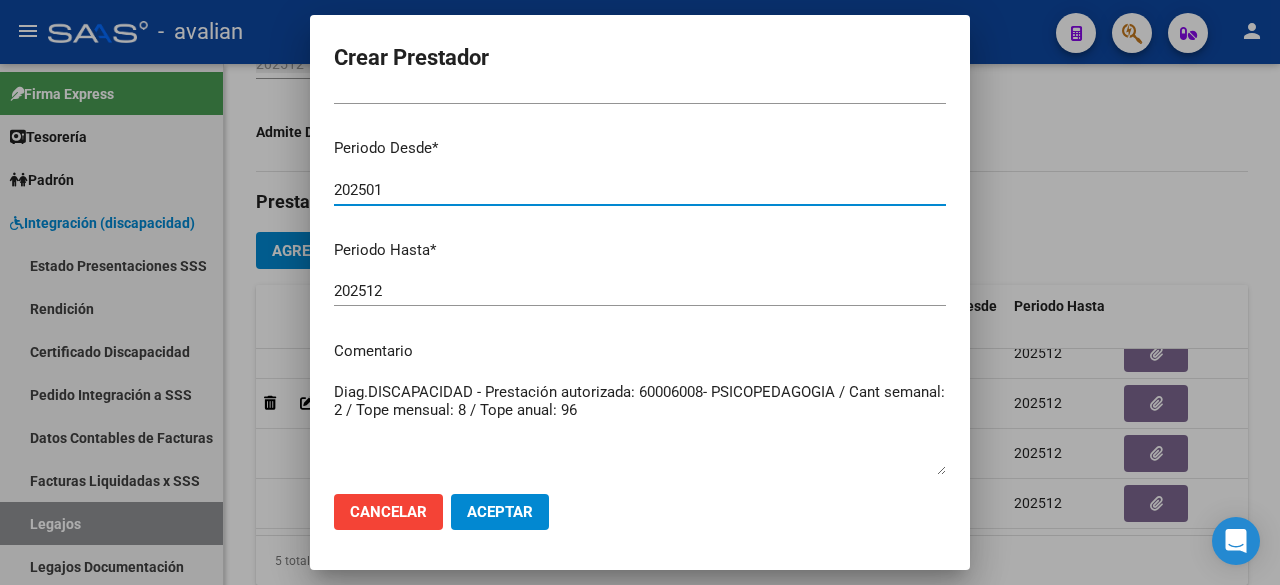 click on "202501" at bounding box center (640, 190) 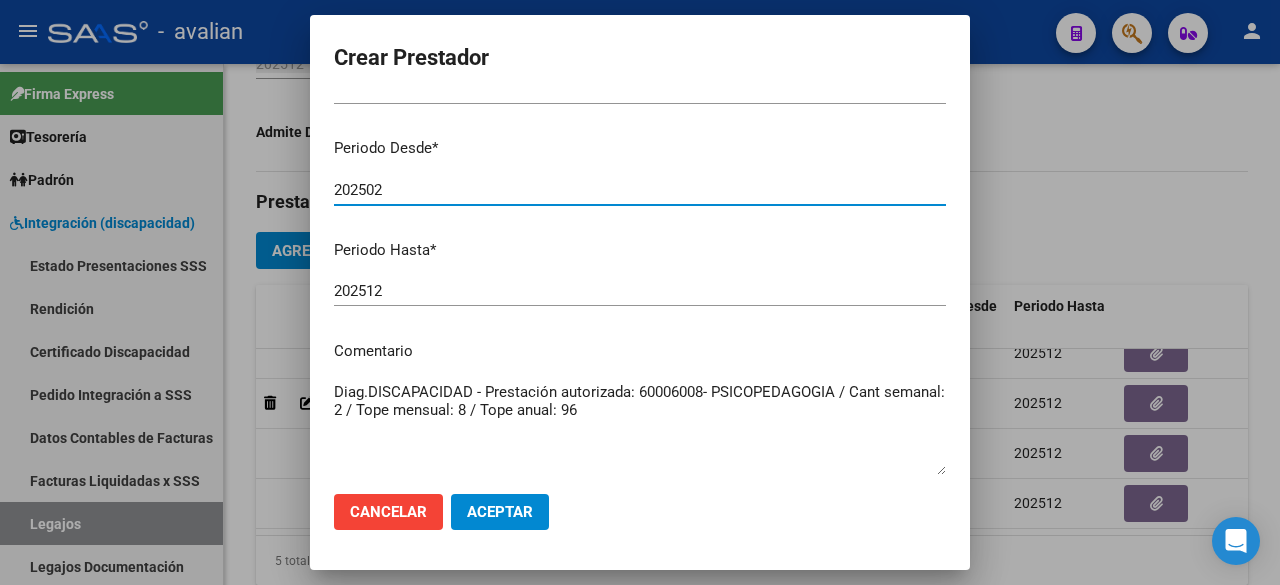 type on "202502" 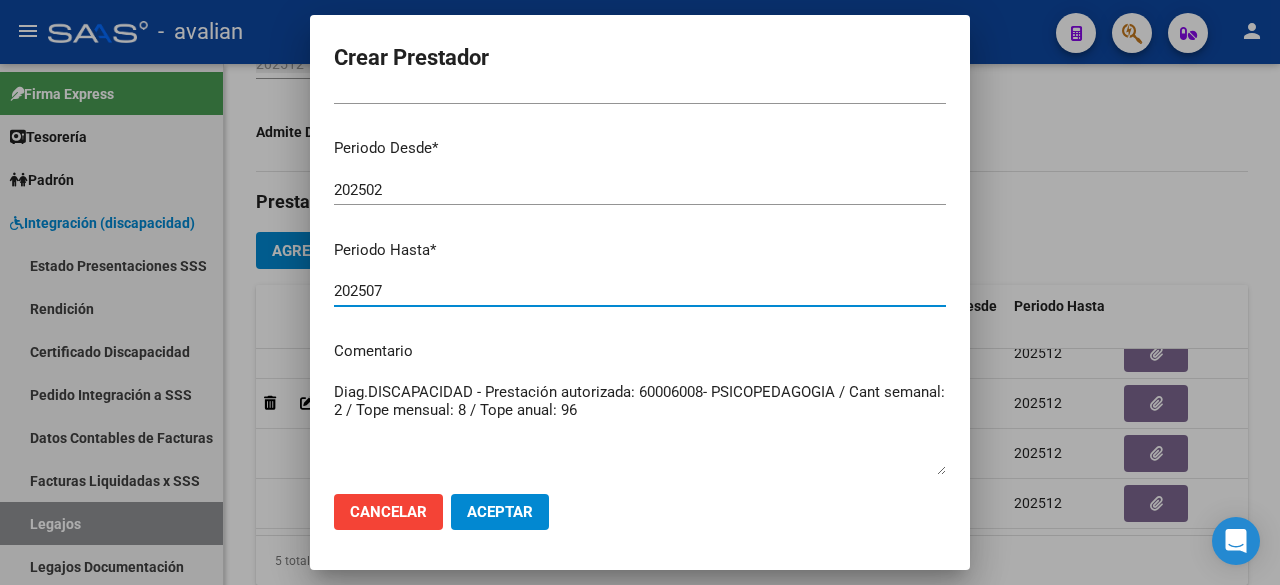 type on "202507" 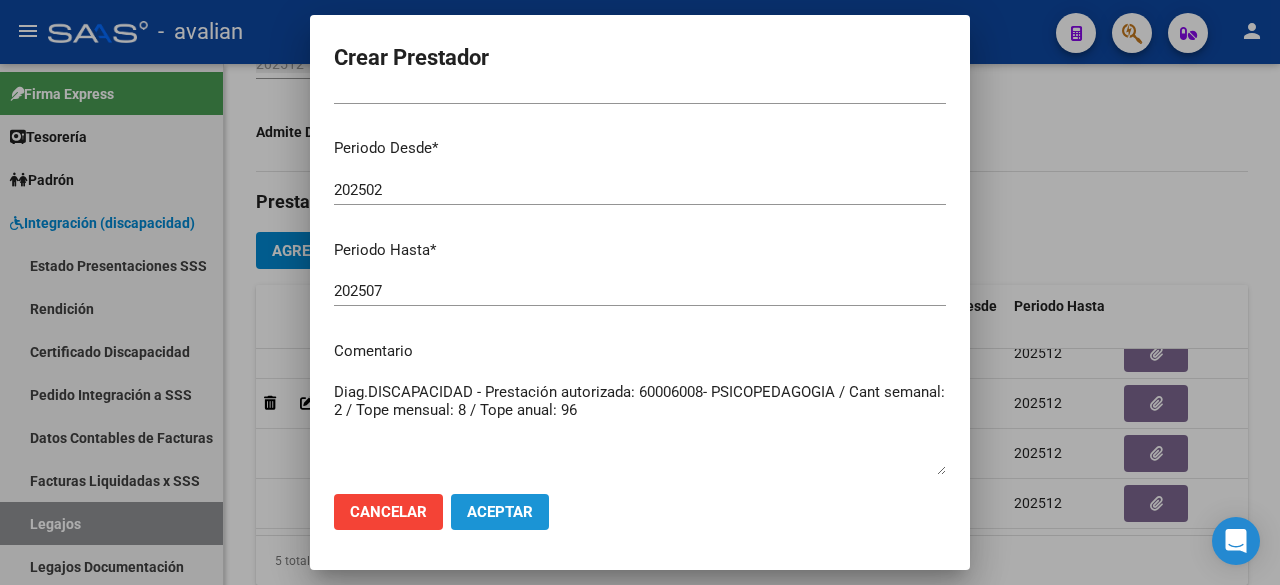 click on "Aceptar" 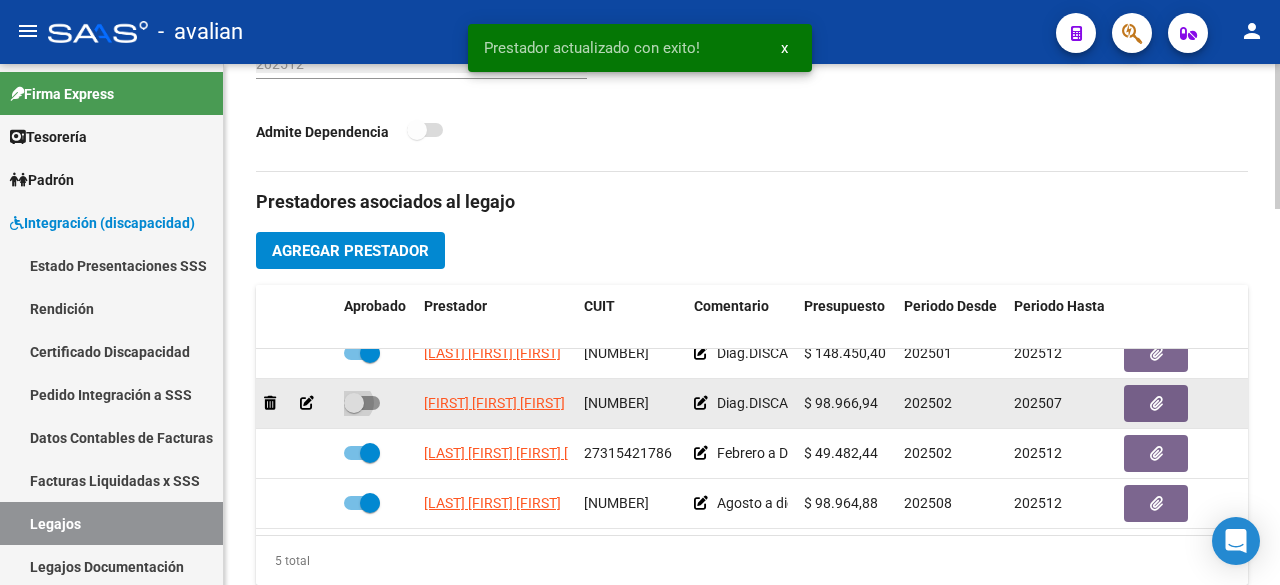 click at bounding box center (354, 403) 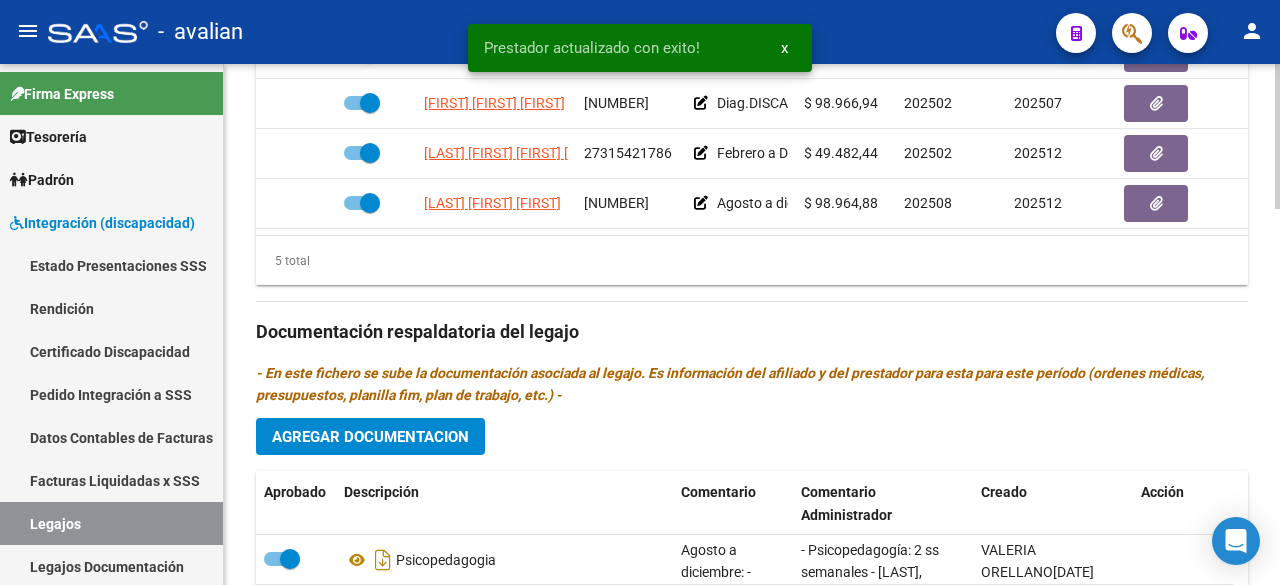scroll, scrollTop: 1300, scrollLeft: 0, axis: vertical 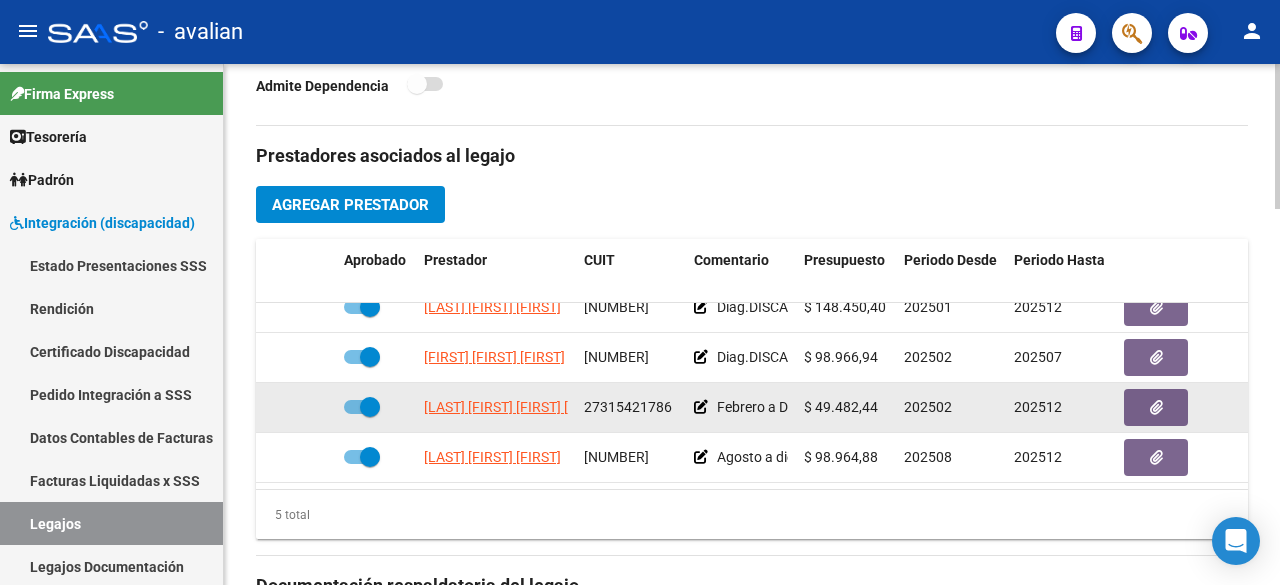 click 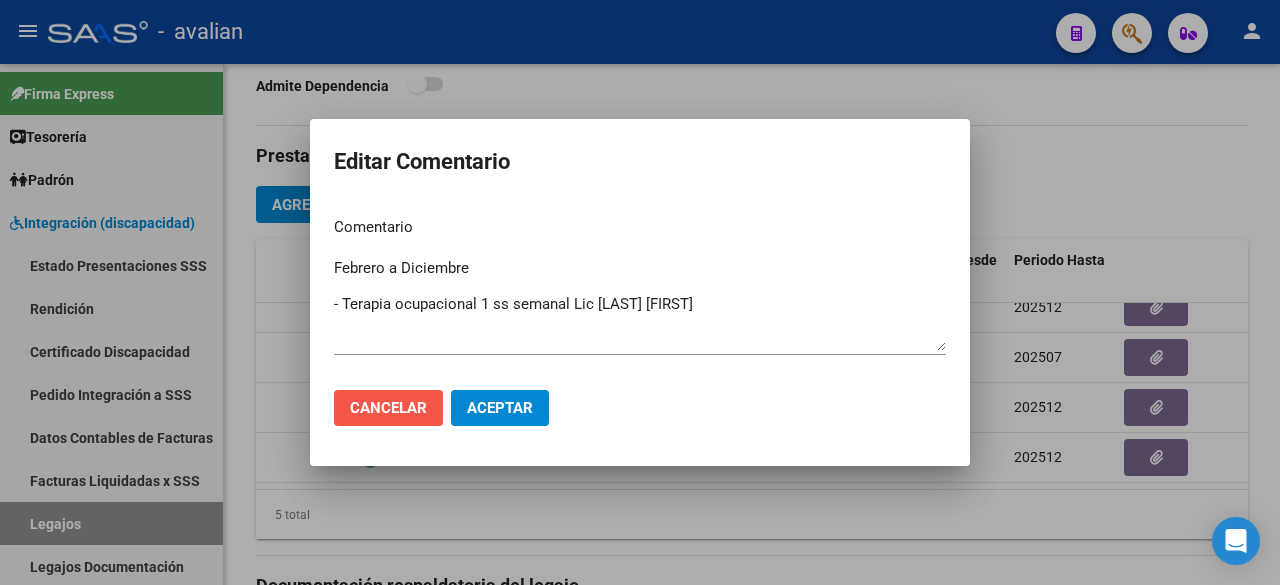 click on "Cancelar" 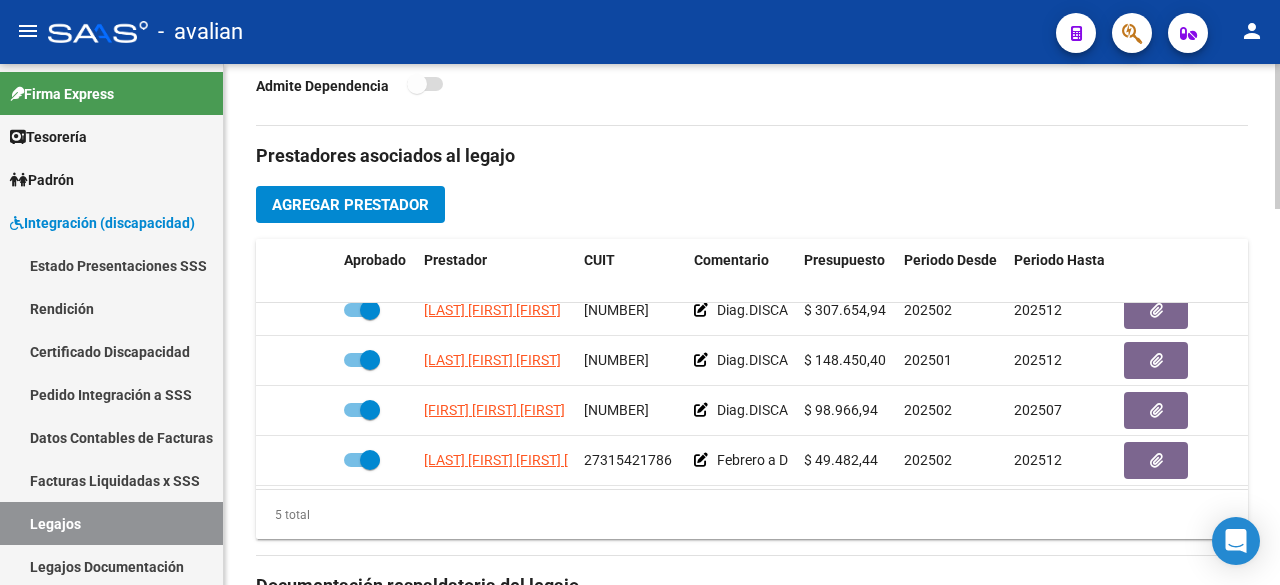 scroll, scrollTop: 0, scrollLeft: 0, axis: both 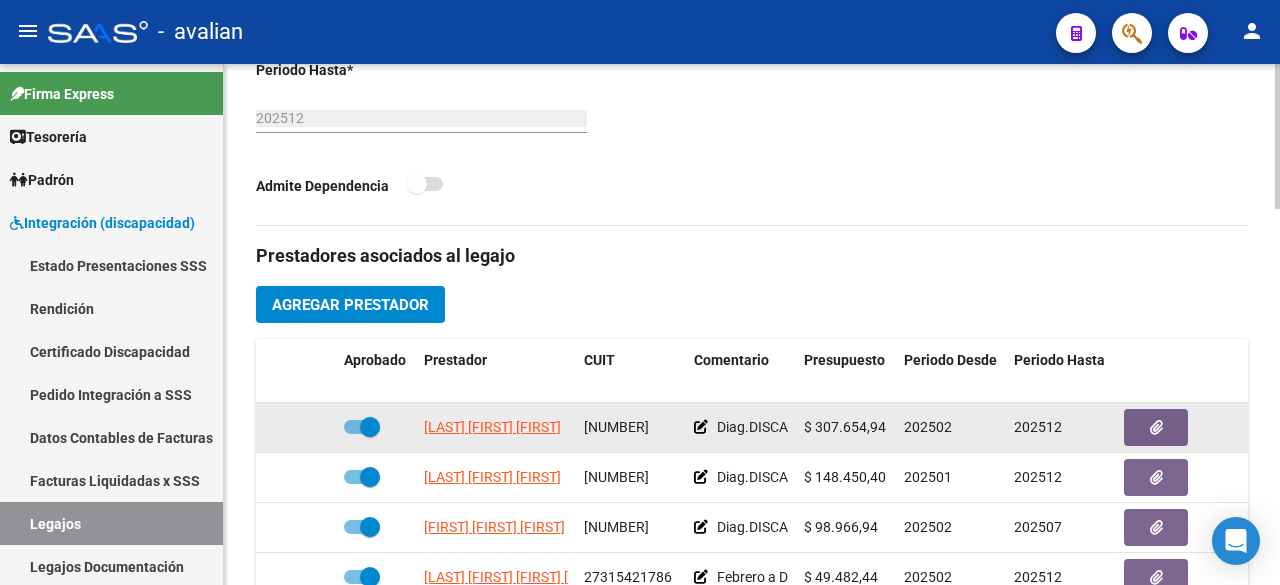 click 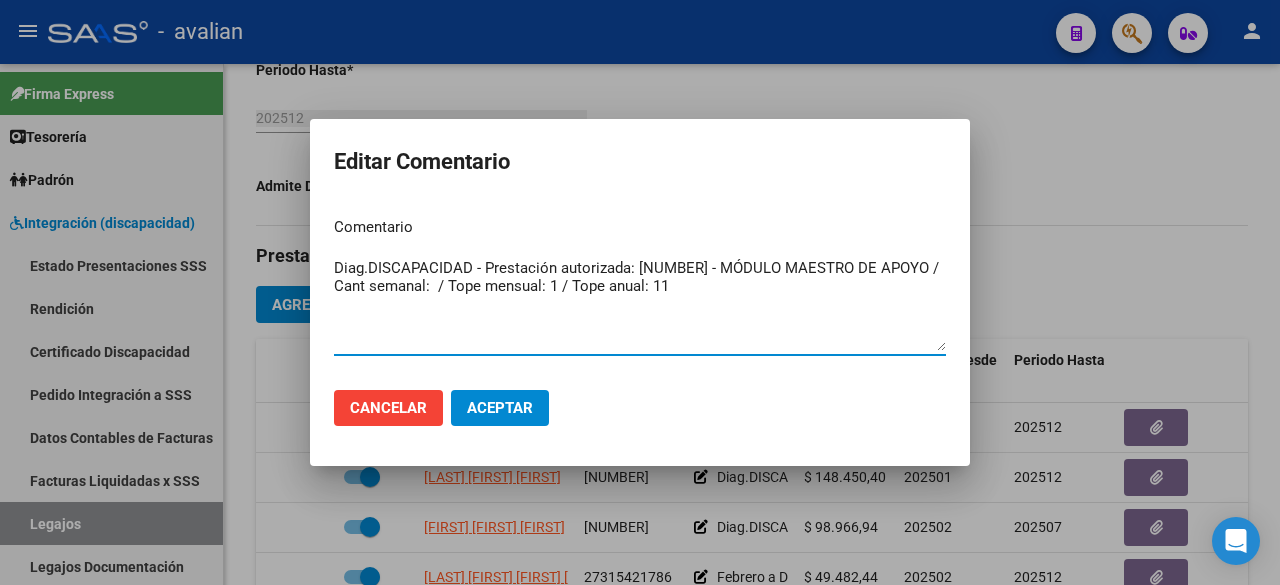 drag, startPoint x: 475, startPoint y: 265, endPoint x: 692, endPoint y: 289, distance: 218.32315 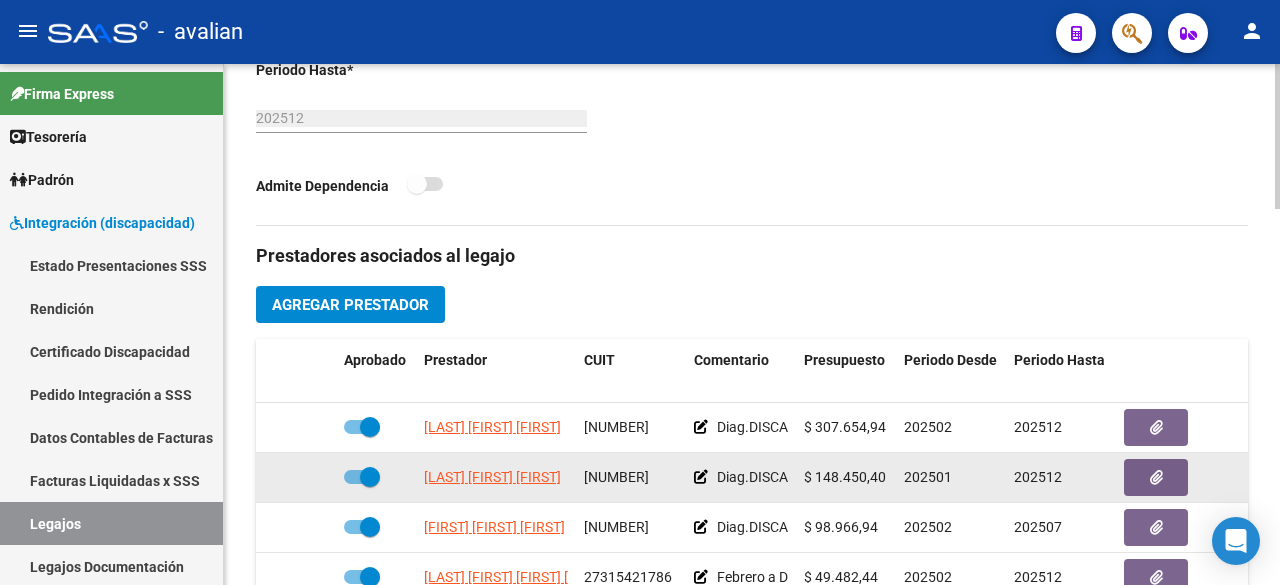 click 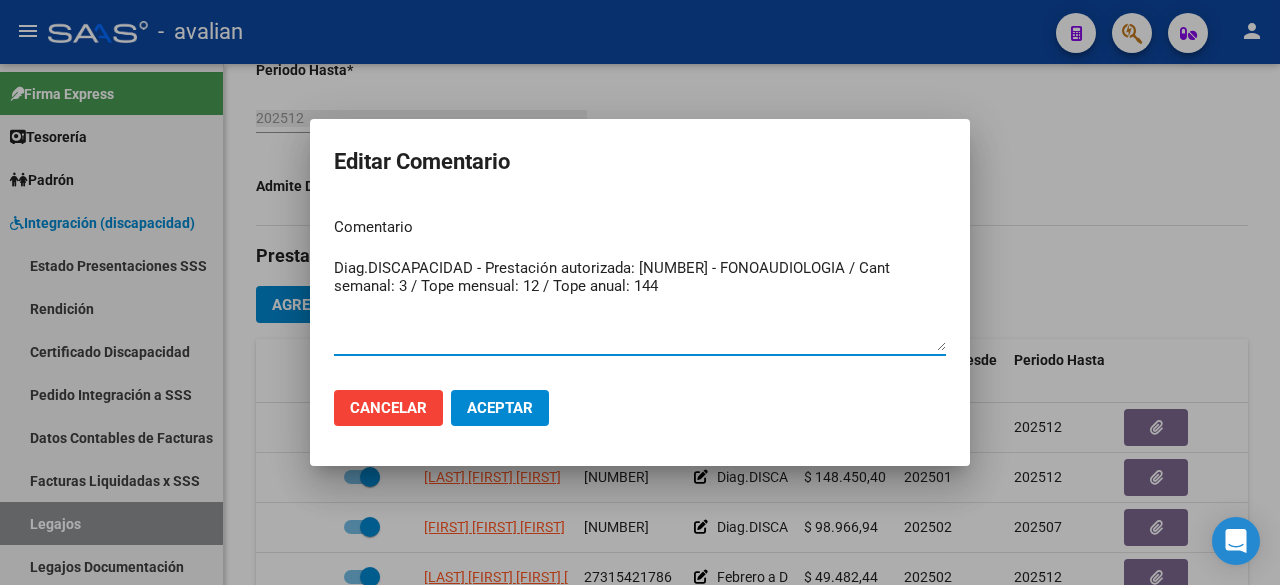 drag, startPoint x: 474, startPoint y: 269, endPoint x: 797, endPoint y: 283, distance: 323.30325 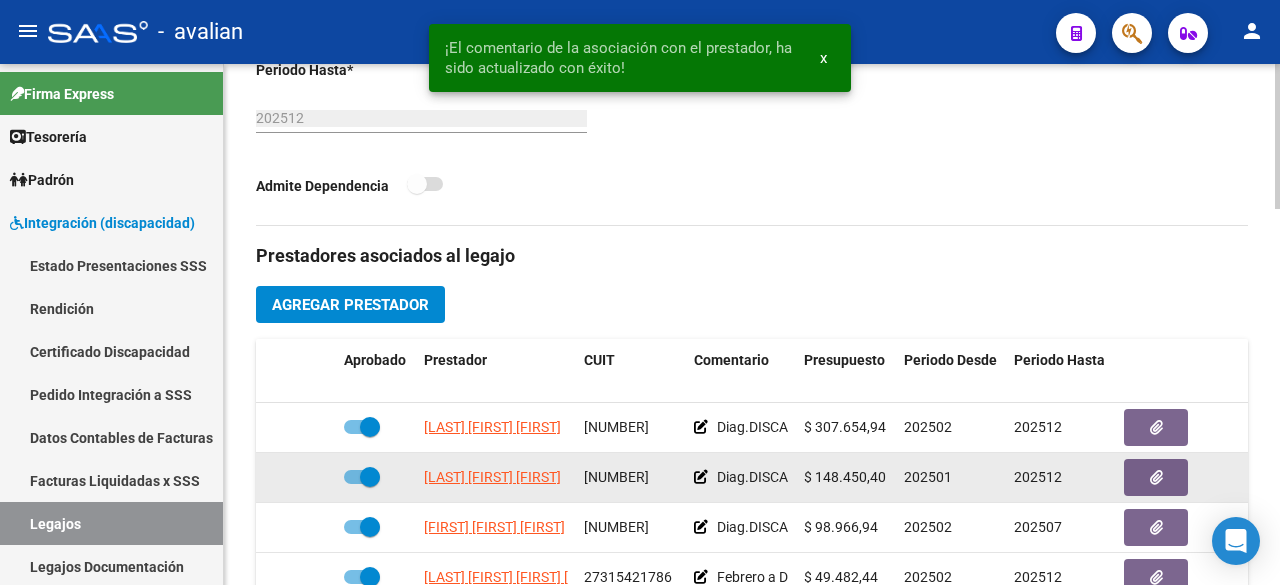 scroll, scrollTop: 85, scrollLeft: 0, axis: vertical 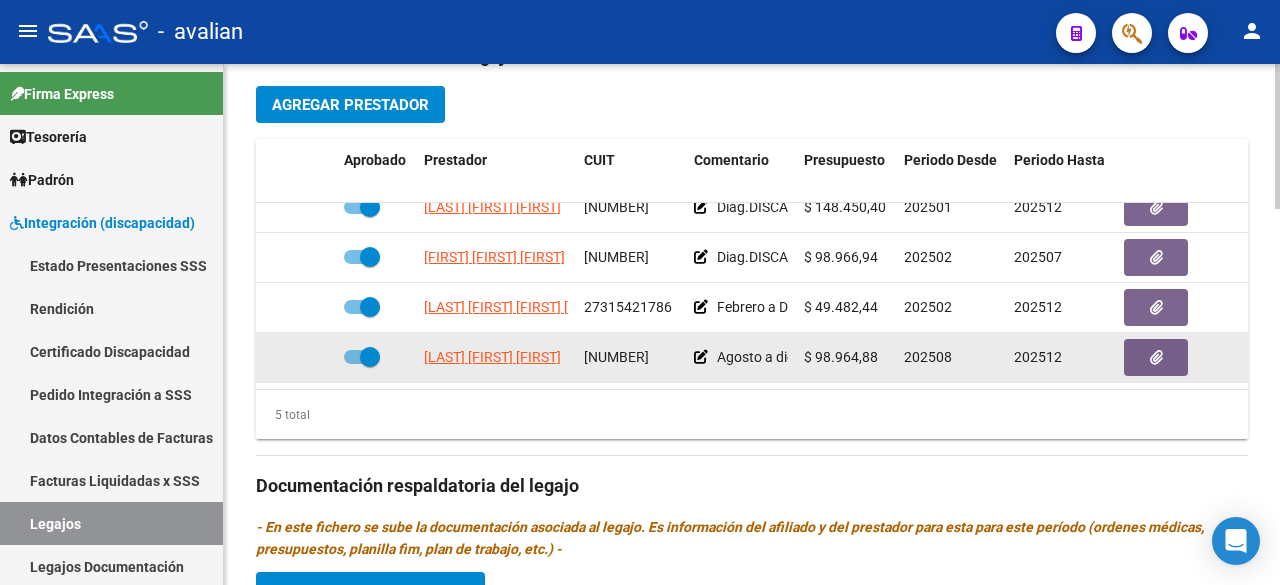 click 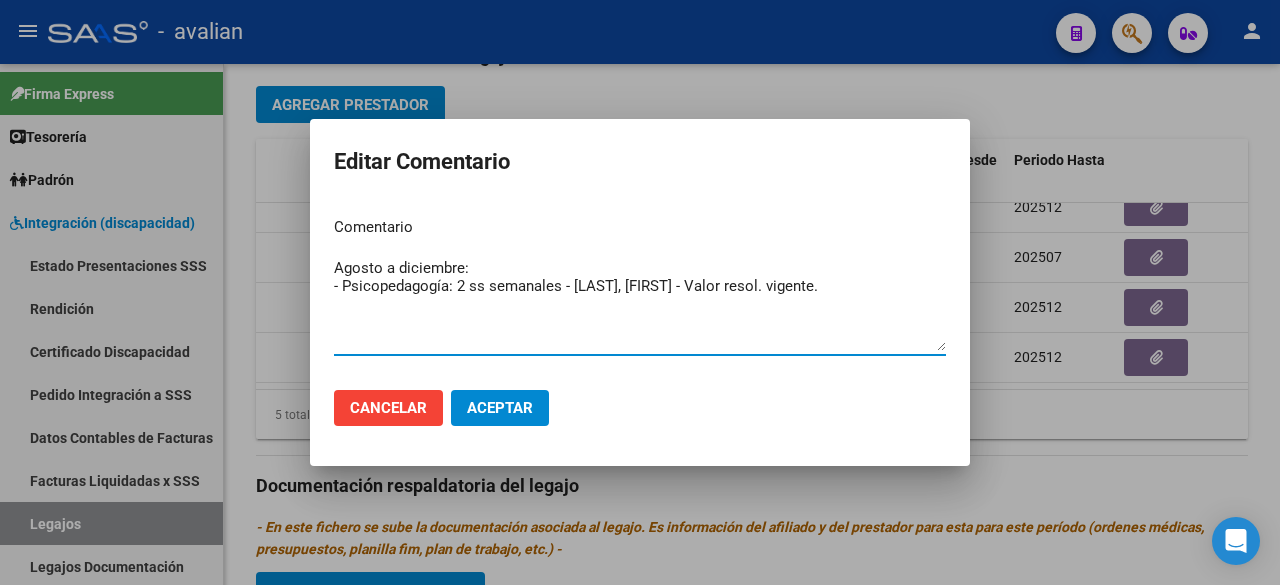 drag, startPoint x: 574, startPoint y: 284, endPoint x: 773, endPoint y: 290, distance: 199.09044 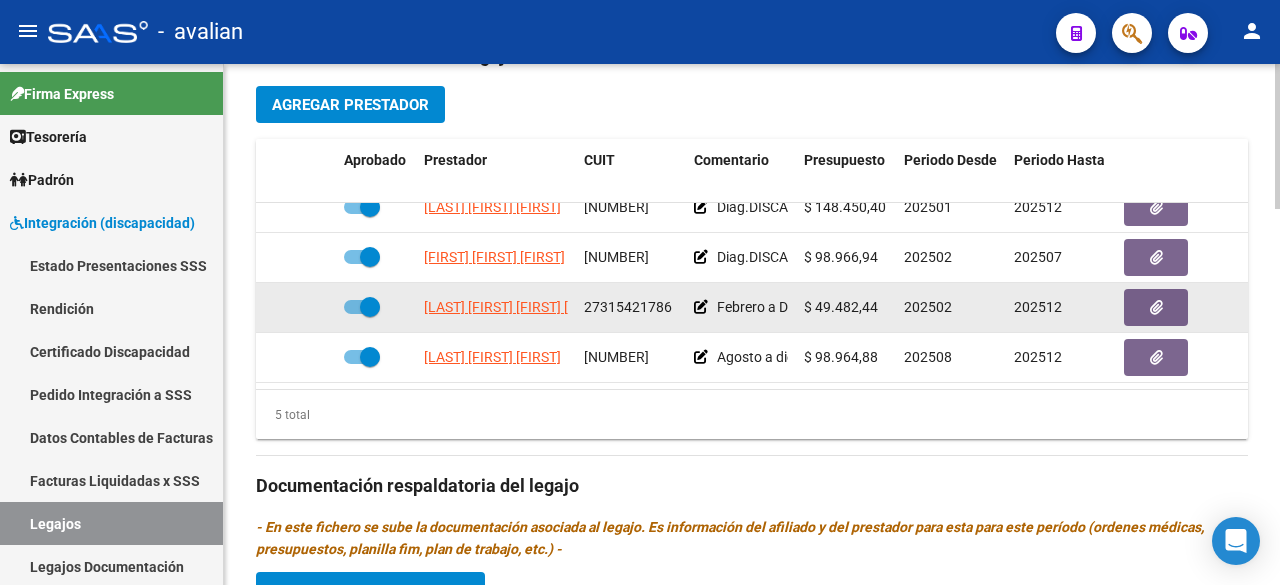 click 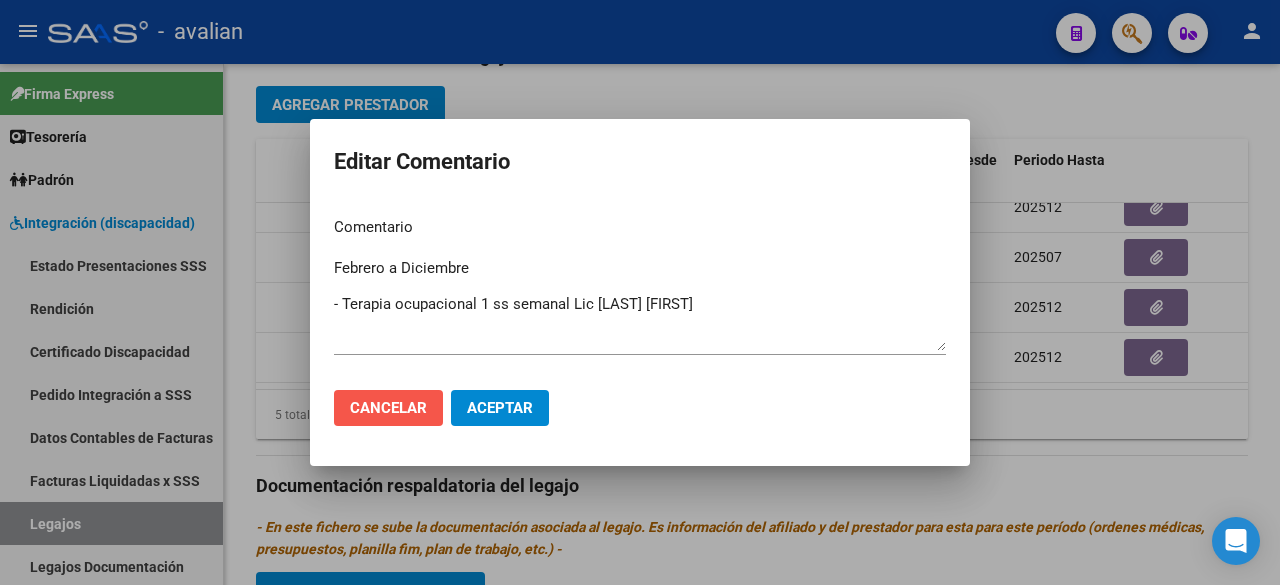 click on "Cancelar" 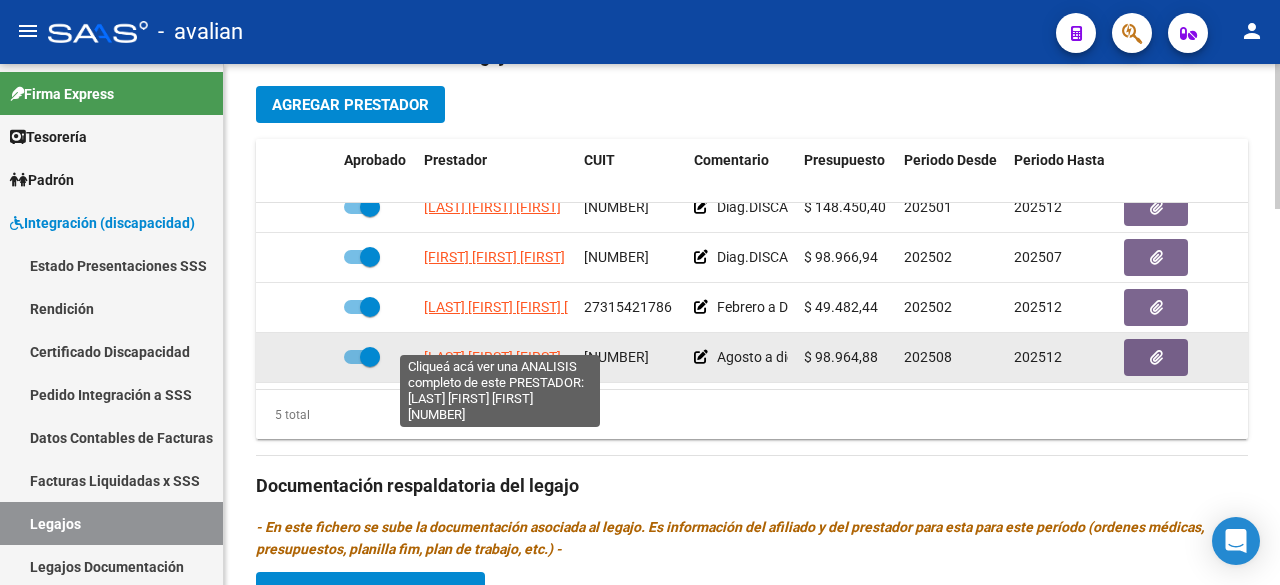 scroll, scrollTop: 0, scrollLeft: 86, axis: horizontal 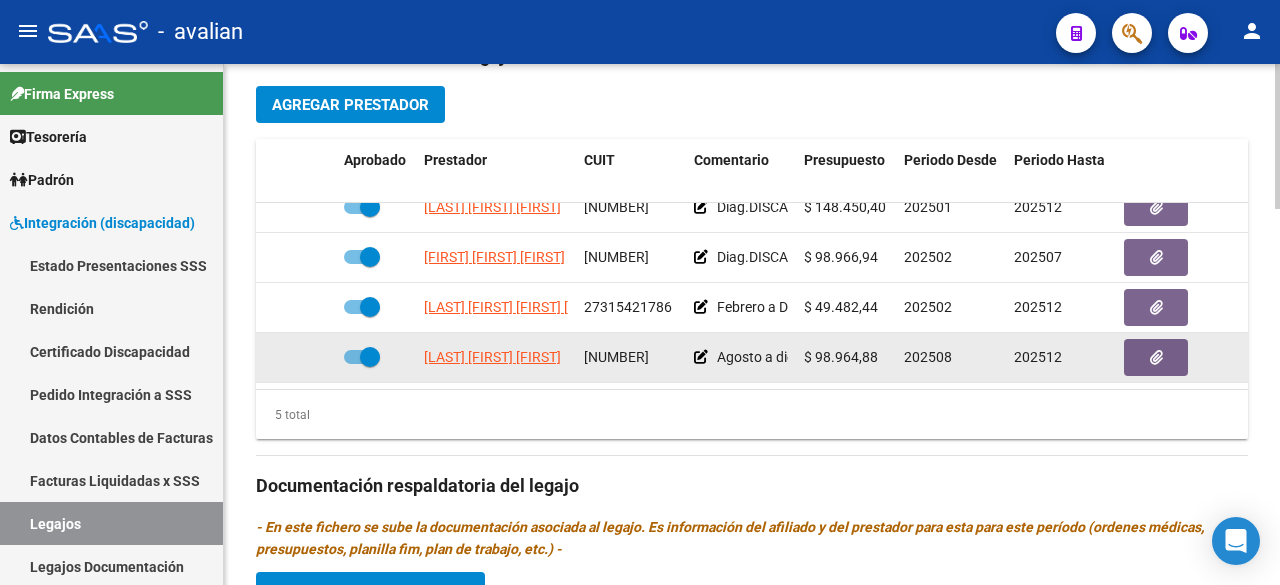 copy on "[LAST] [FIRST] [FIRST]" 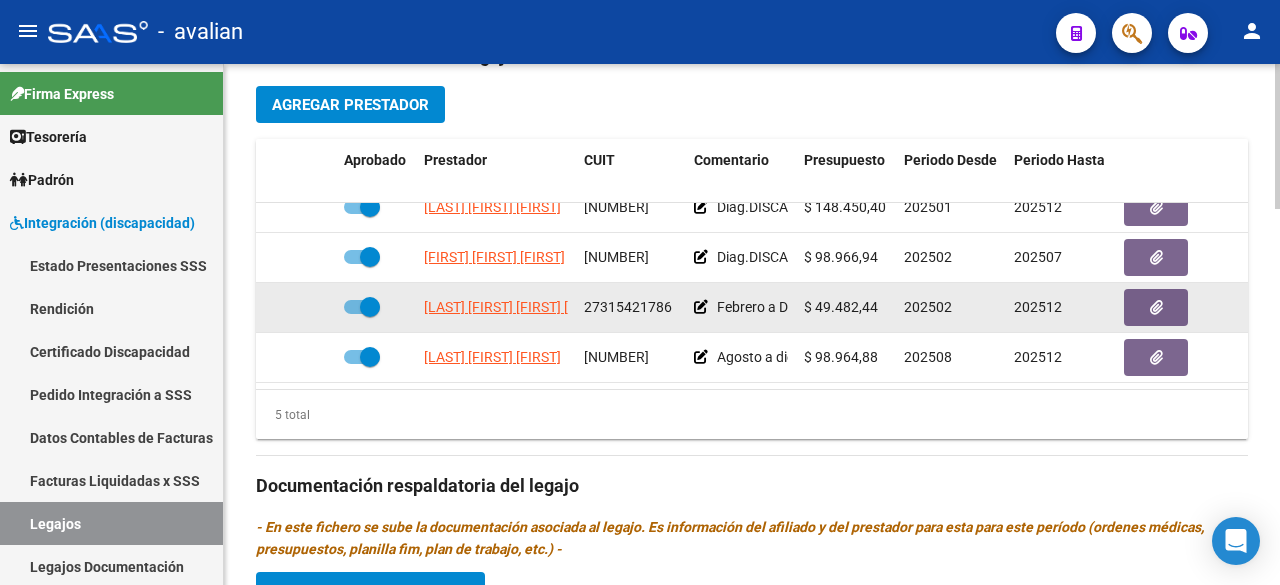 click 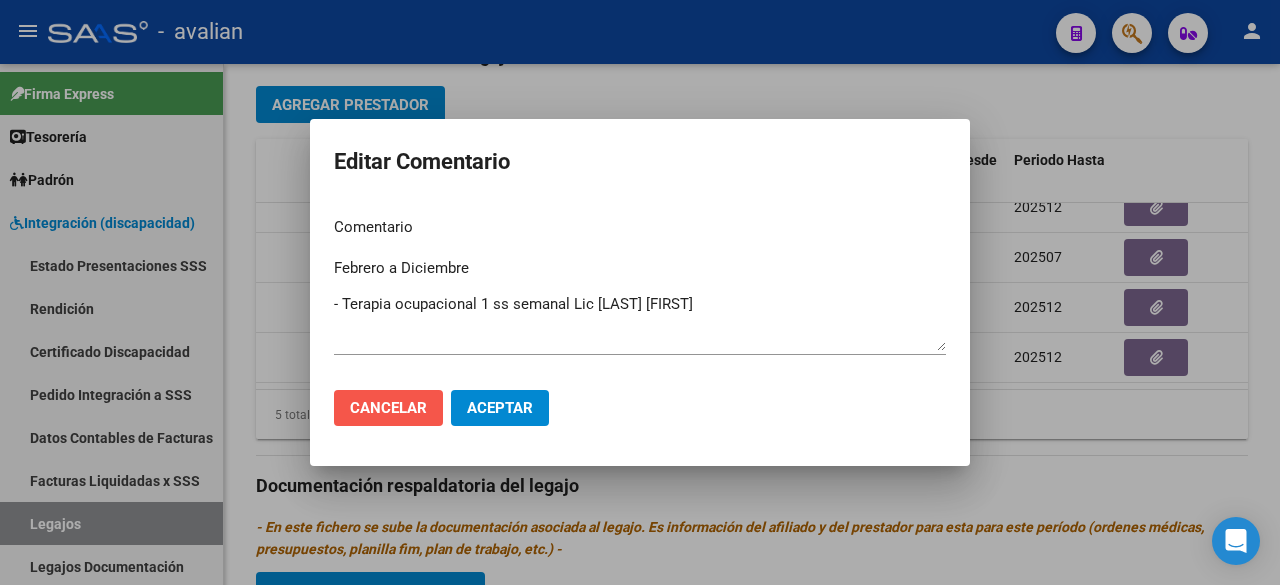 click on "Cancelar" 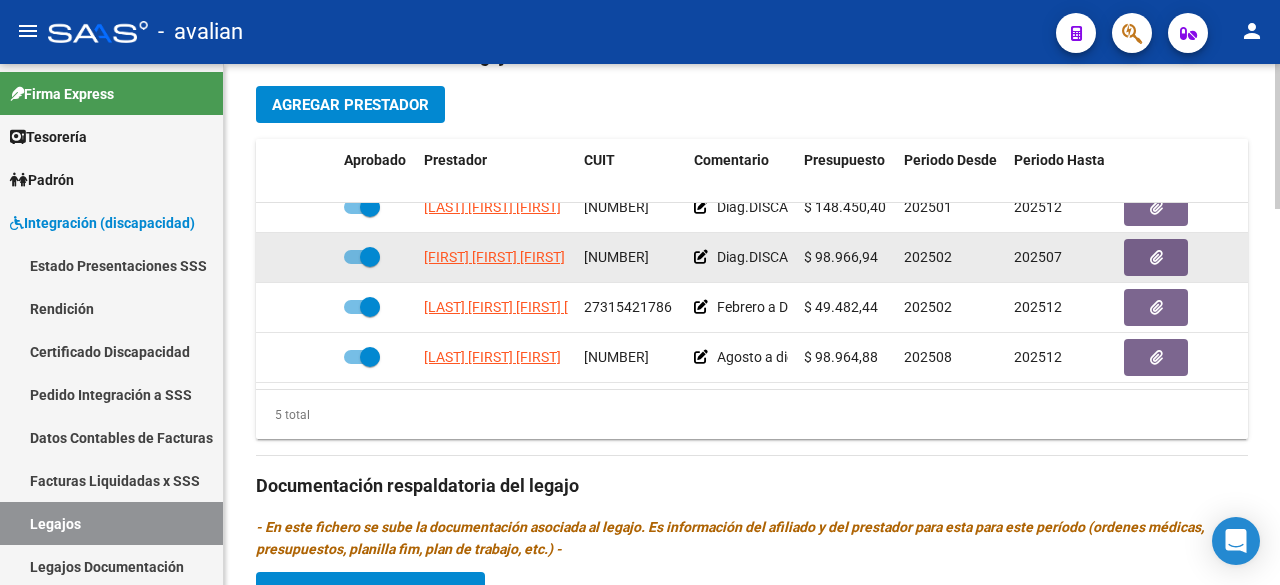 click 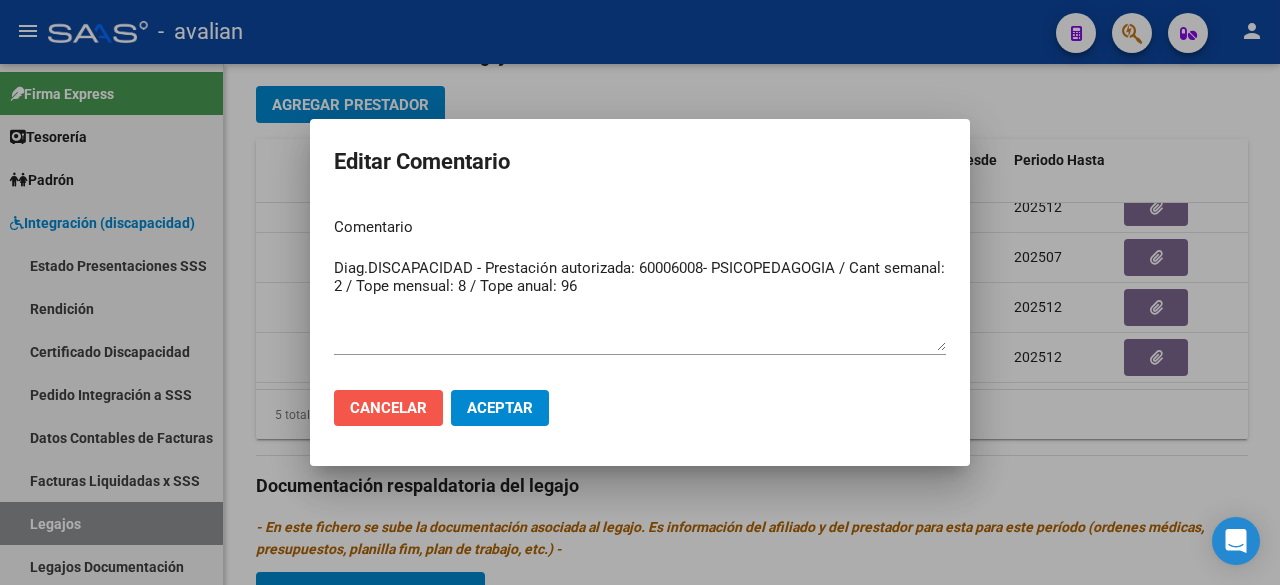 click on "Cancelar" 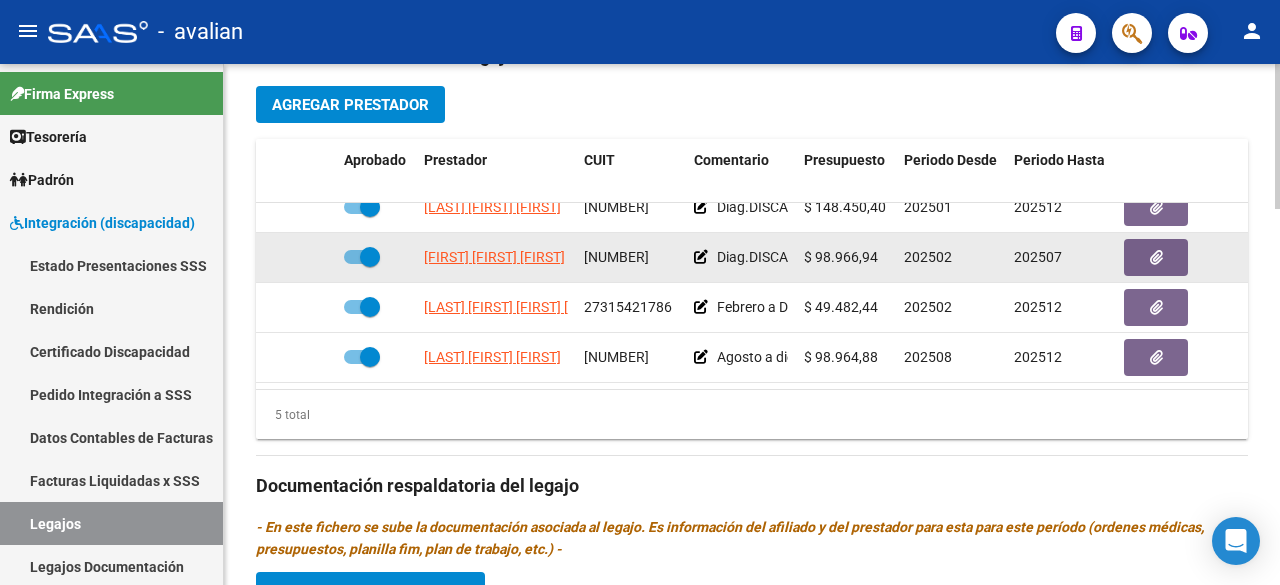 scroll, scrollTop: 0, scrollLeft: 0, axis: both 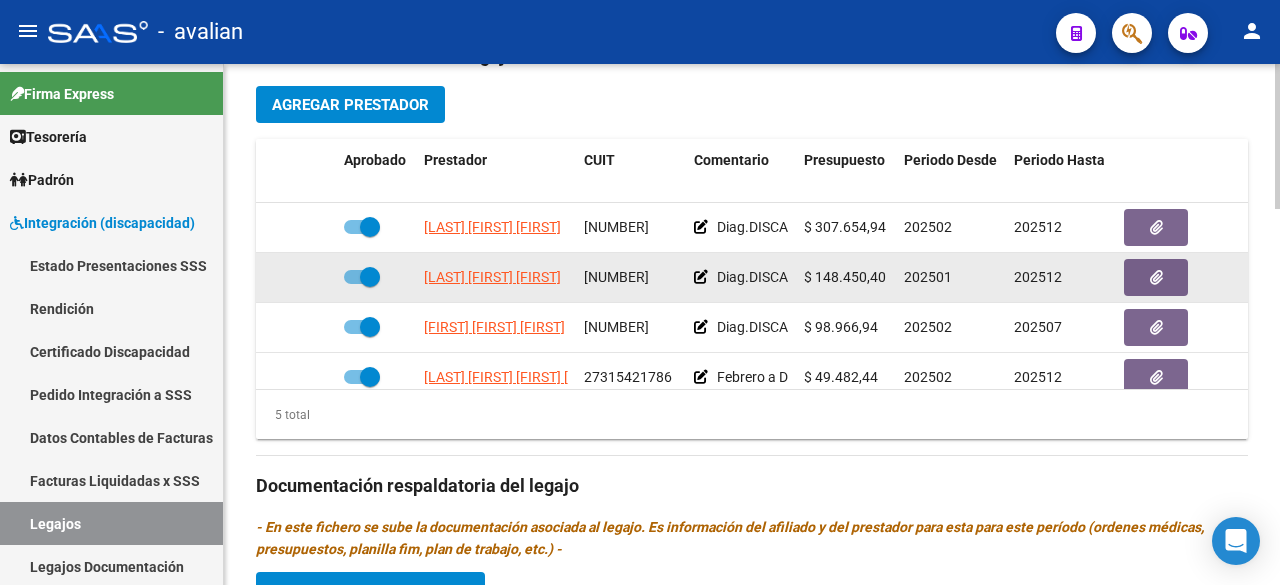 click 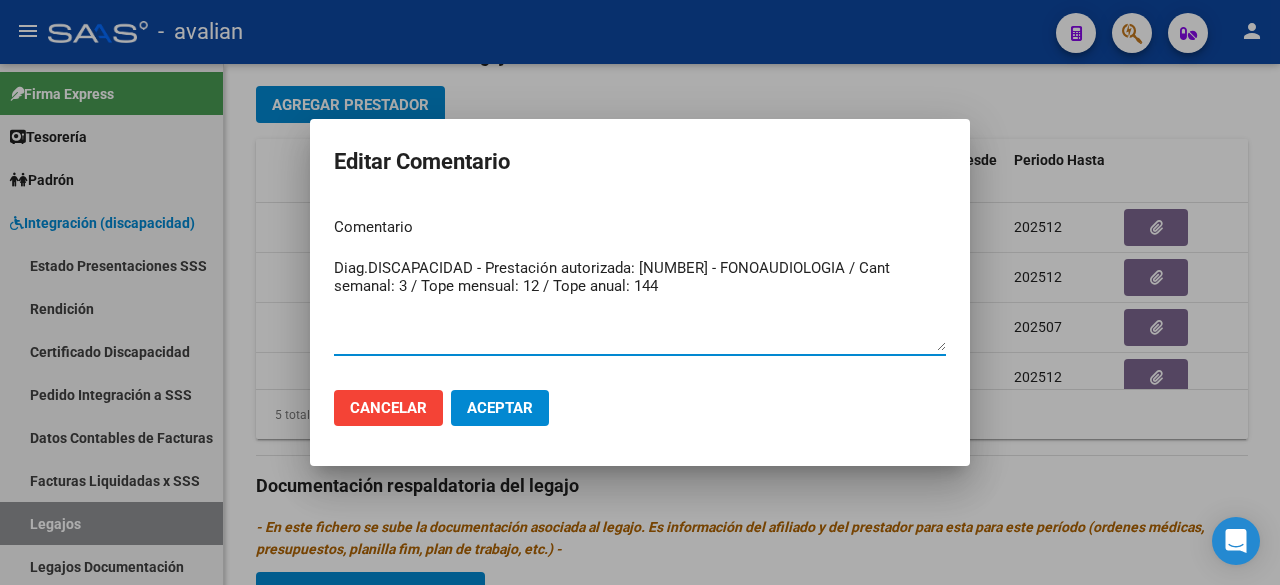 click on "Cancelar" 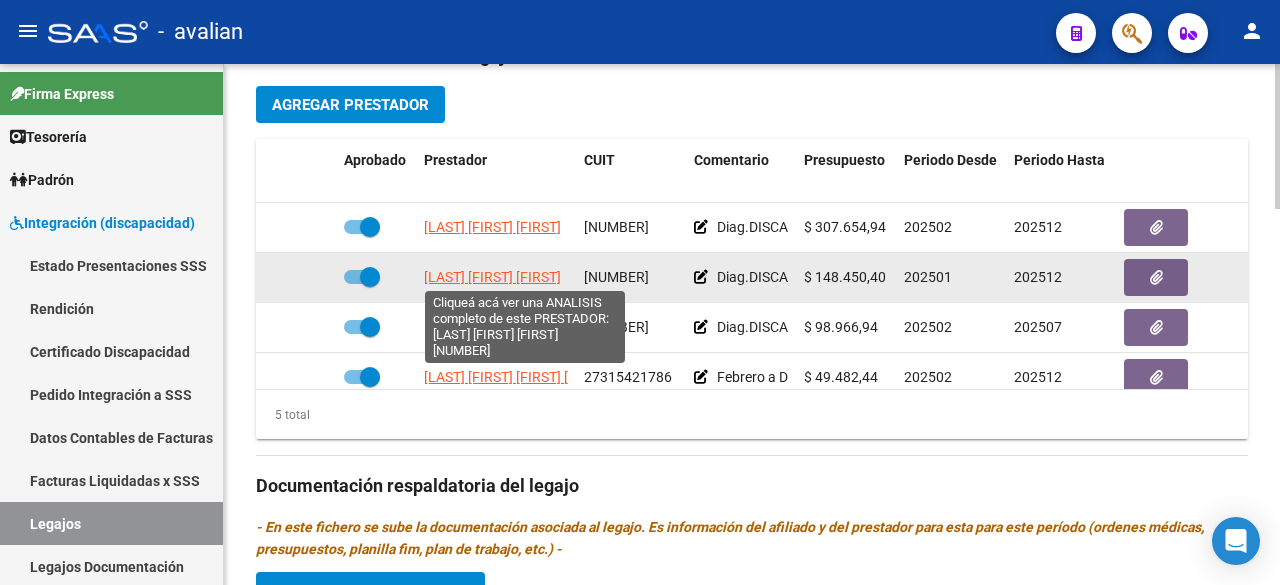scroll, scrollTop: 0, scrollLeft: 58, axis: horizontal 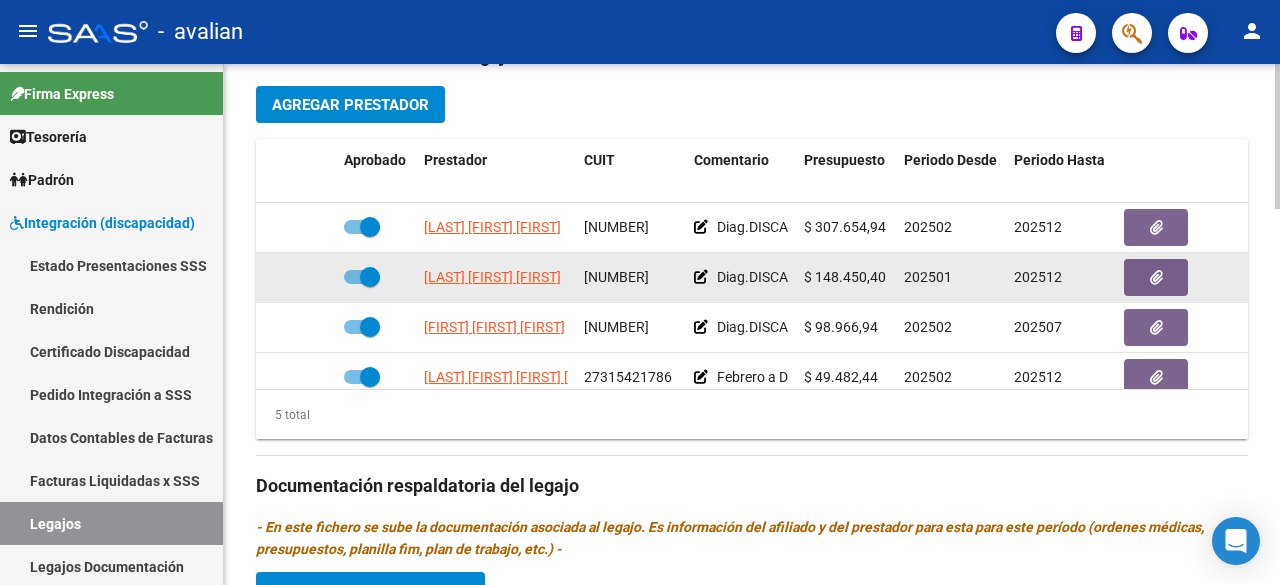 drag, startPoint x: 425, startPoint y: 258, endPoint x: 549, endPoint y: 277, distance: 125.4472 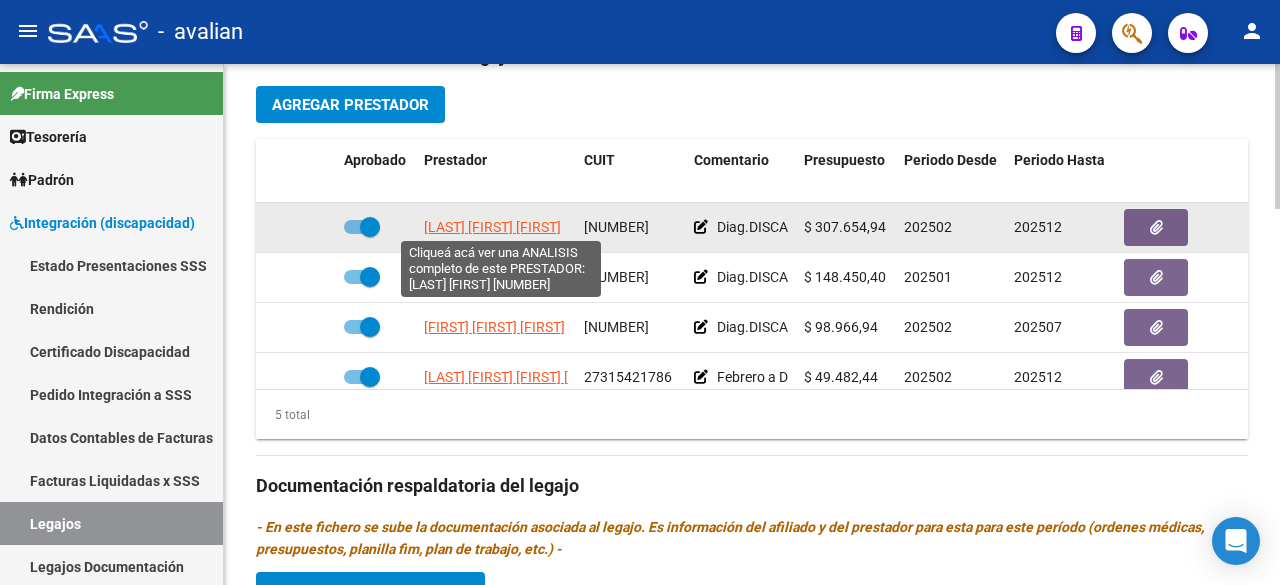 scroll, scrollTop: 0, scrollLeft: 10, axis: horizontal 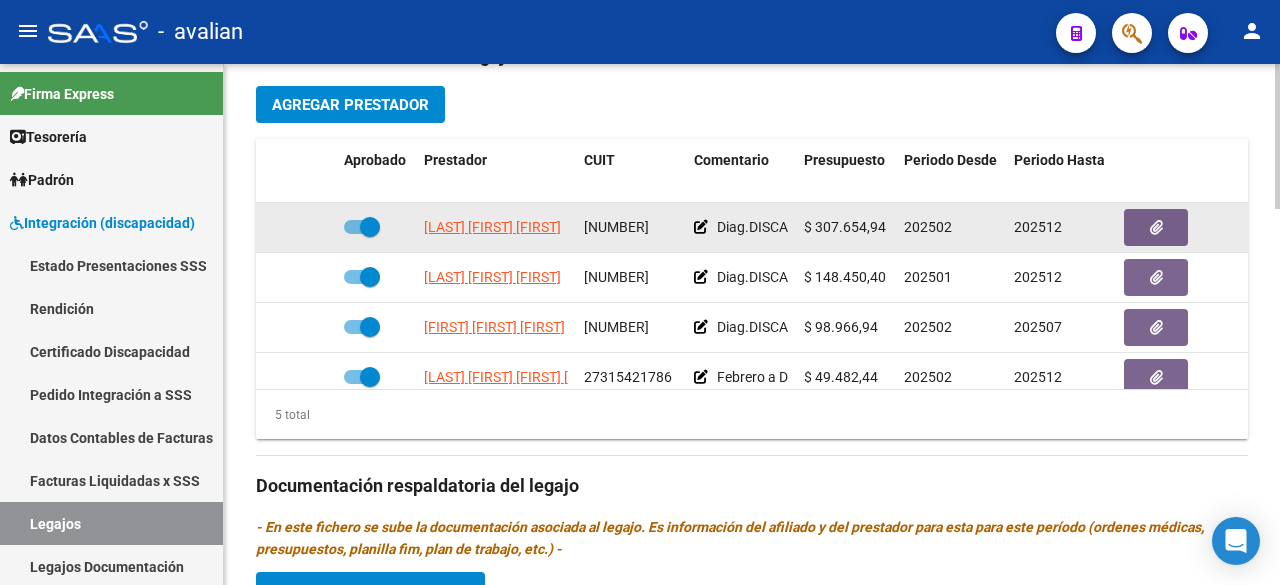 drag, startPoint x: 420, startPoint y: 213, endPoint x: 583, endPoint y: 227, distance: 163.60013 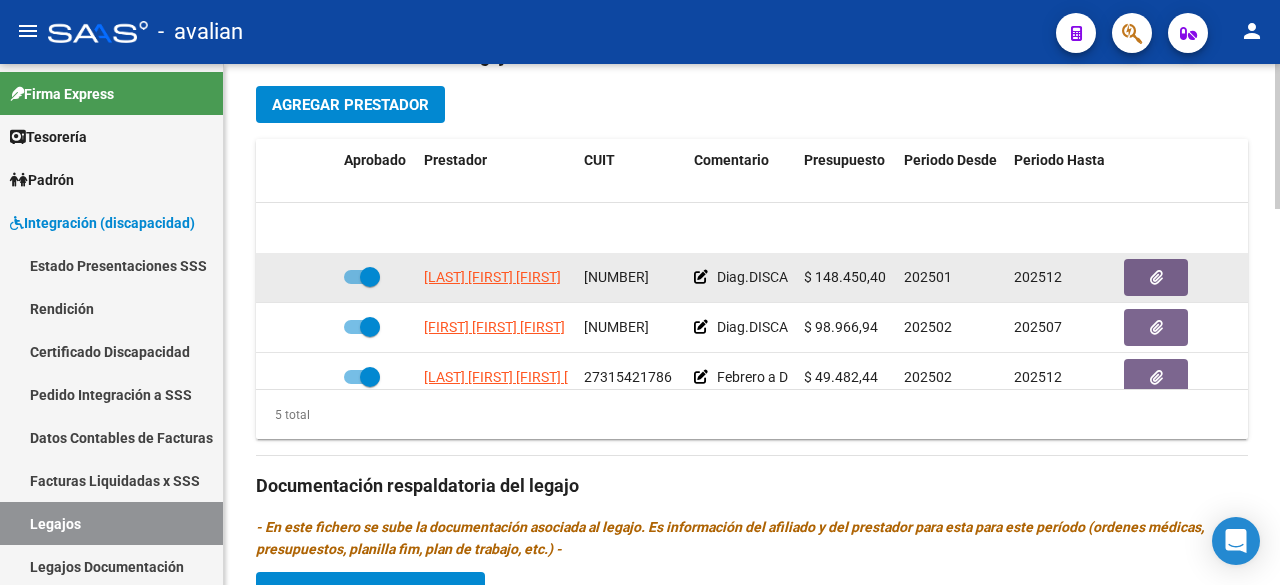 scroll, scrollTop: 85, scrollLeft: 0, axis: vertical 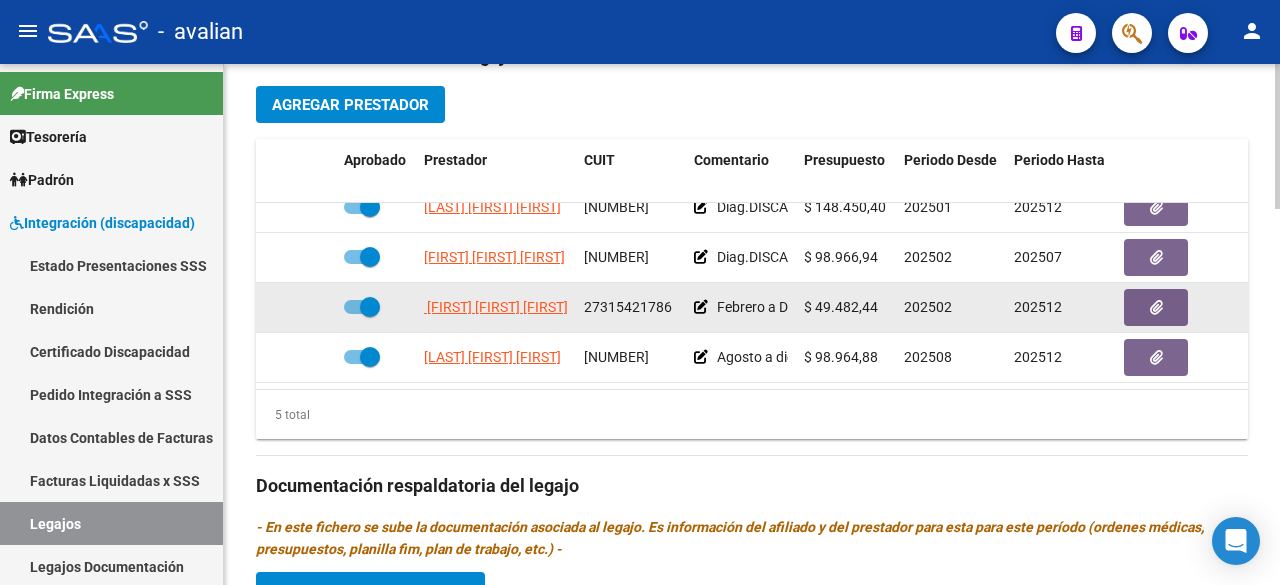 drag, startPoint x: 419, startPoint y: 273, endPoint x: 568, endPoint y: 293, distance: 150.33629 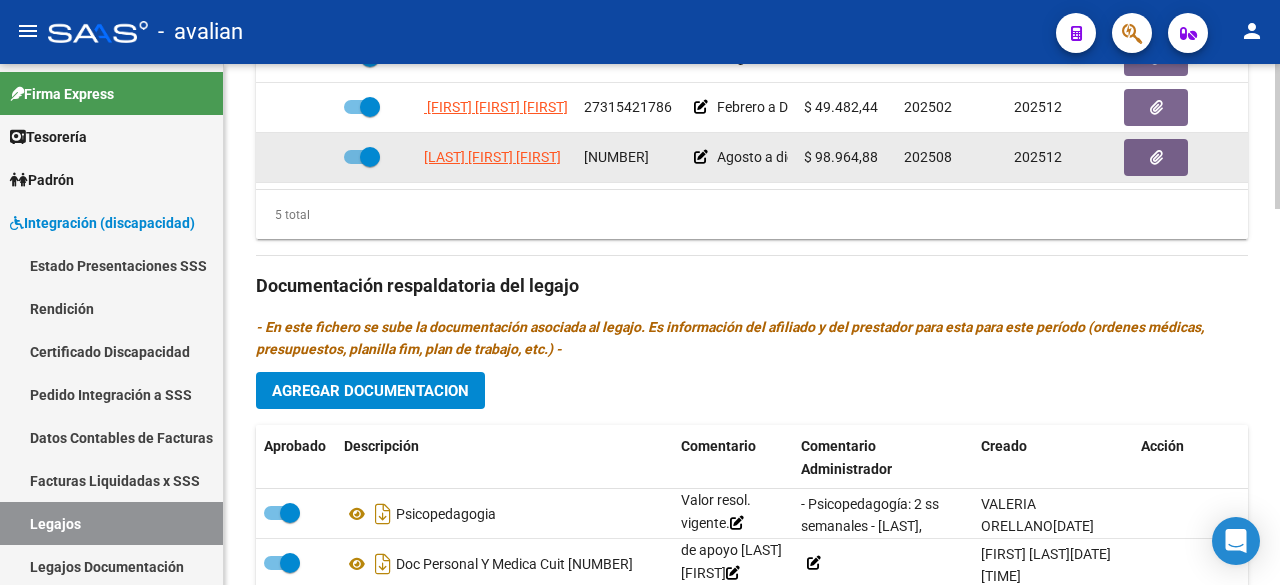 scroll, scrollTop: 946, scrollLeft: 0, axis: vertical 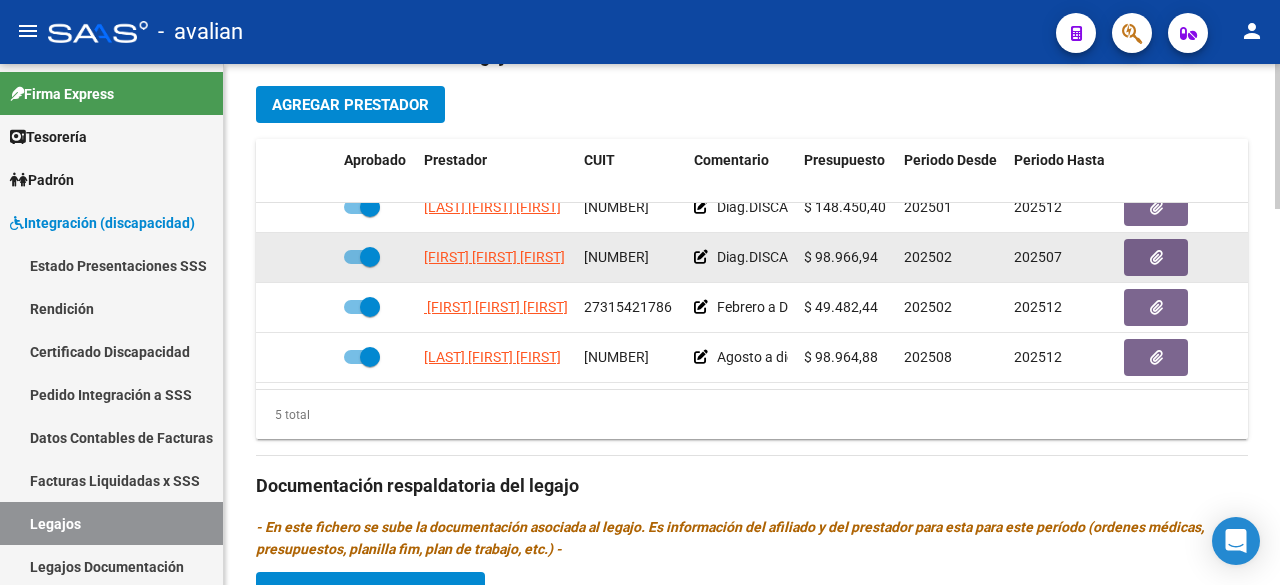 drag, startPoint x: 422, startPoint y: 219, endPoint x: 566, endPoint y: 249, distance: 147.09181 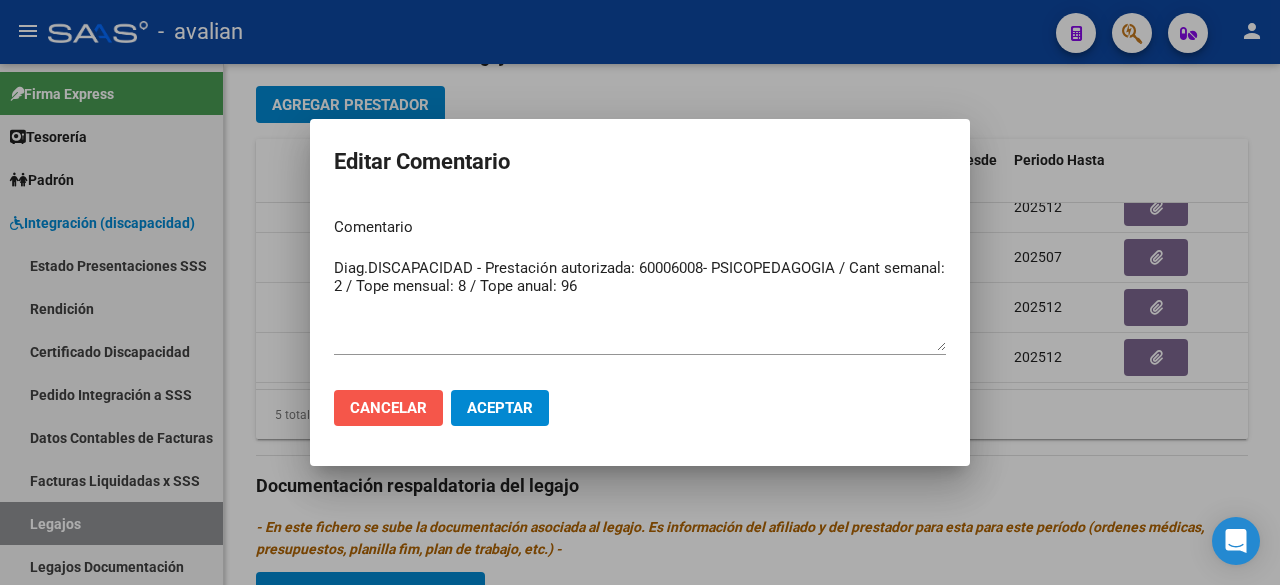 click on "Cancelar" 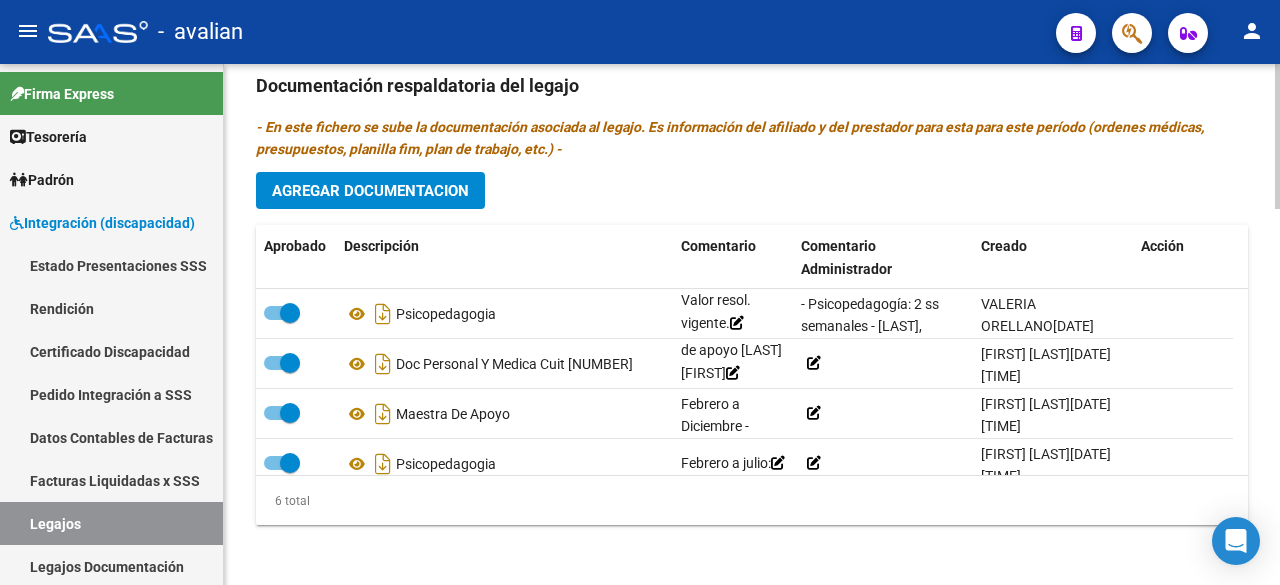 scroll, scrollTop: 846, scrollLeft: 0, axis: vertical 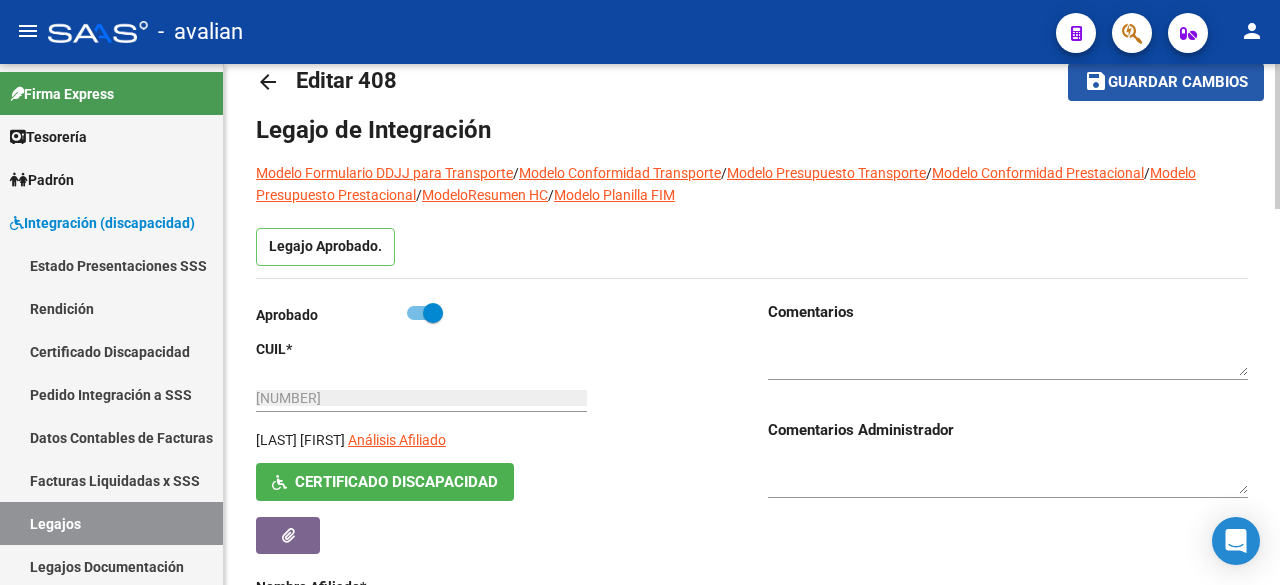 click on "Guardar cambios" 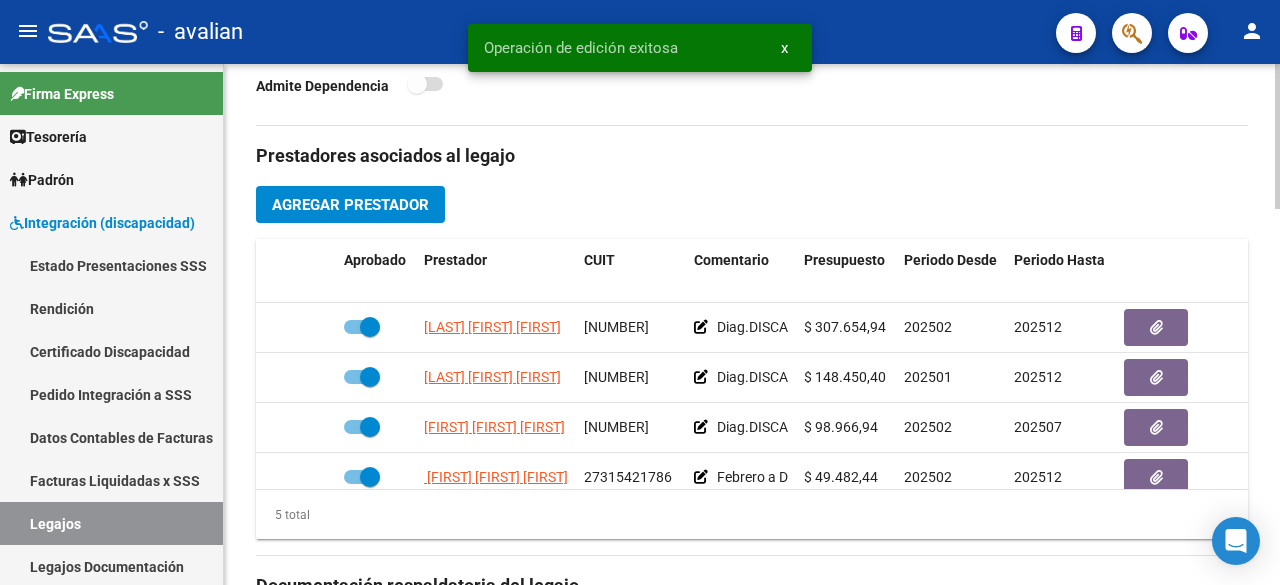 scroll, scrollTop: 946, scrollLeft: 0, axis: vertical 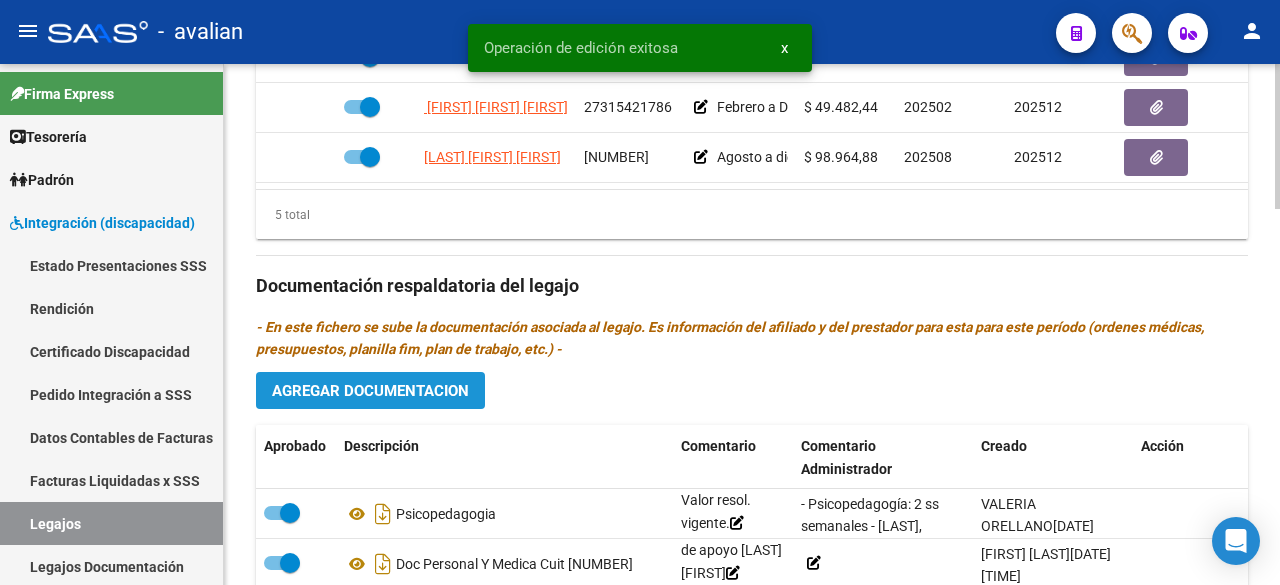 click on "Agregar Documentacion" 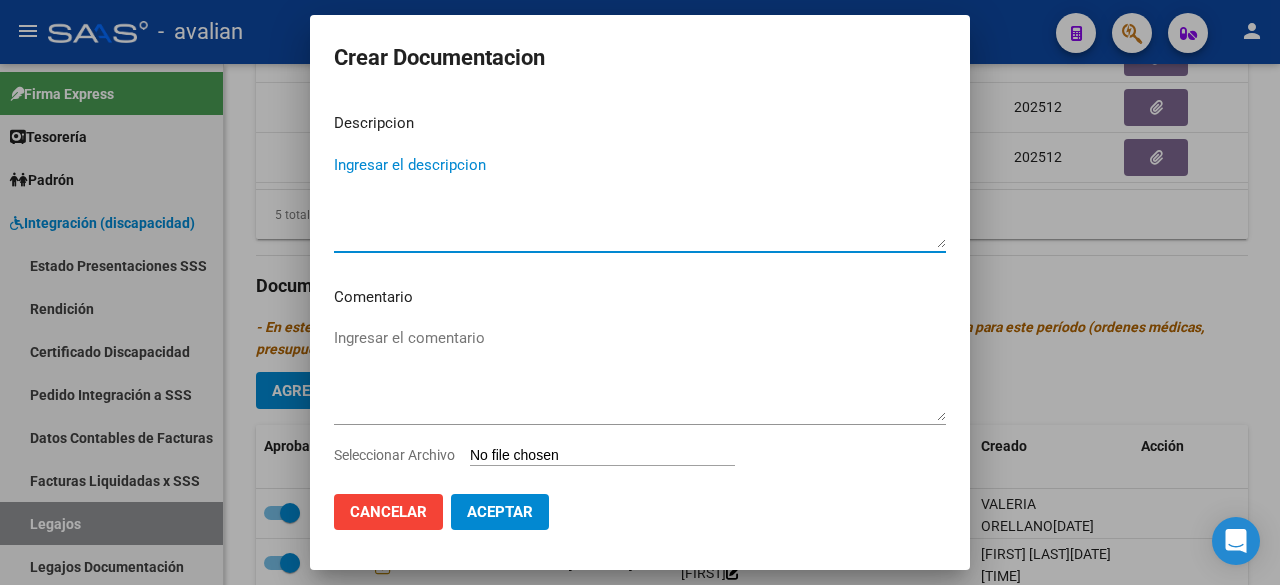 click on "Ingresar el descripcion" at bounding box center (640, 201) 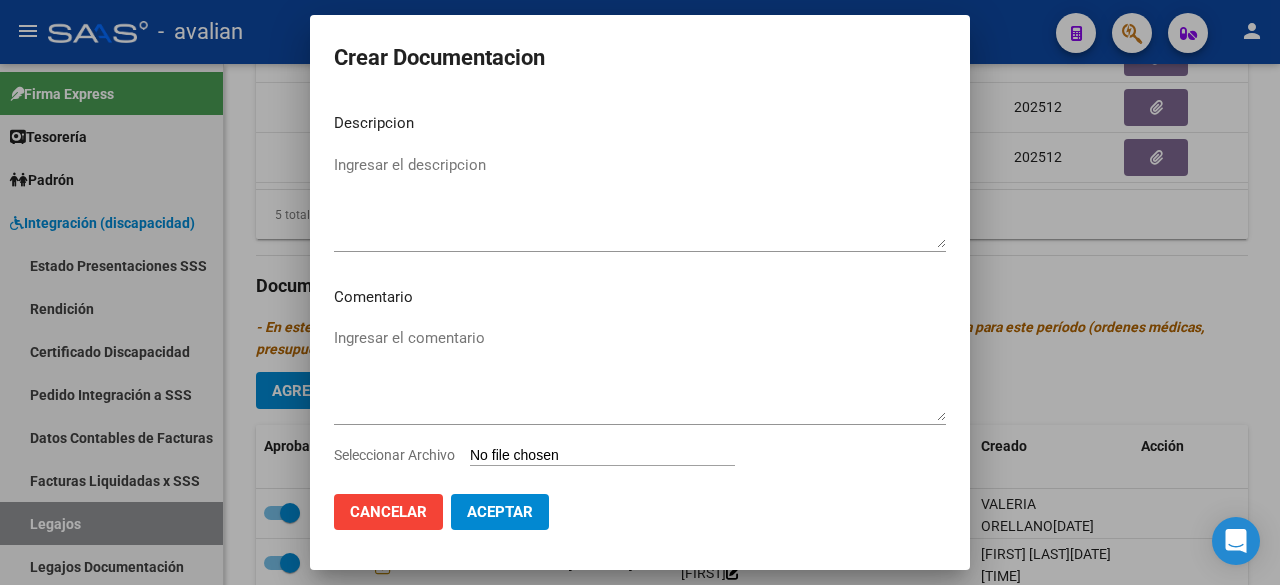type on "C:\fakepath\Nota de cese + Informe final.pdf" 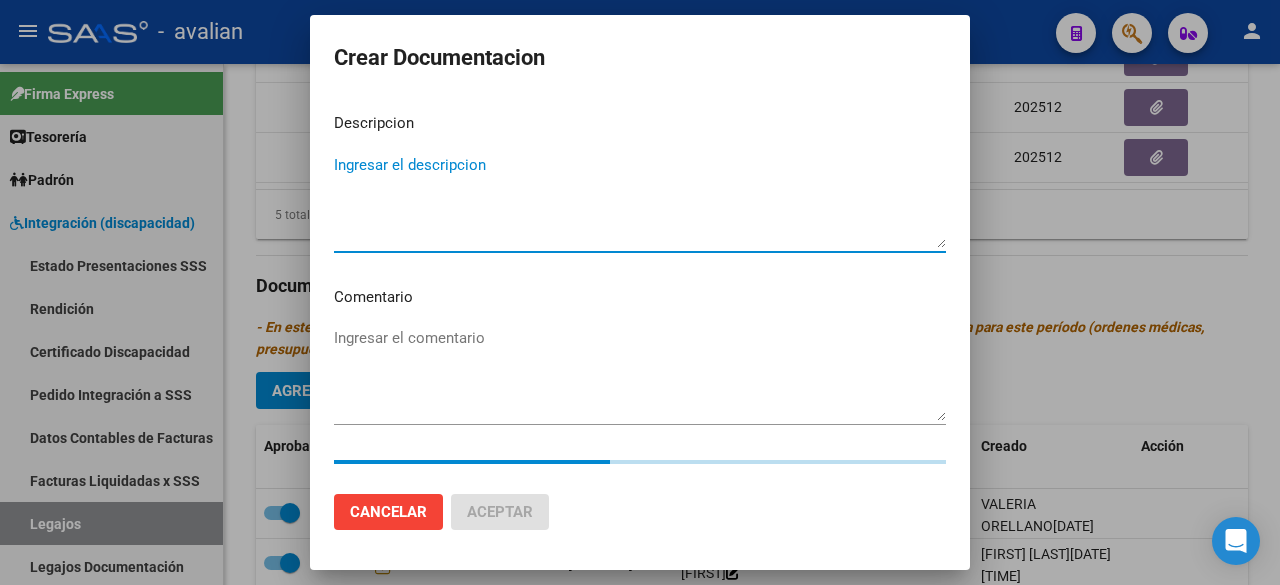 click on "Ingresar el descripcion" at bounding box center (640, 201) 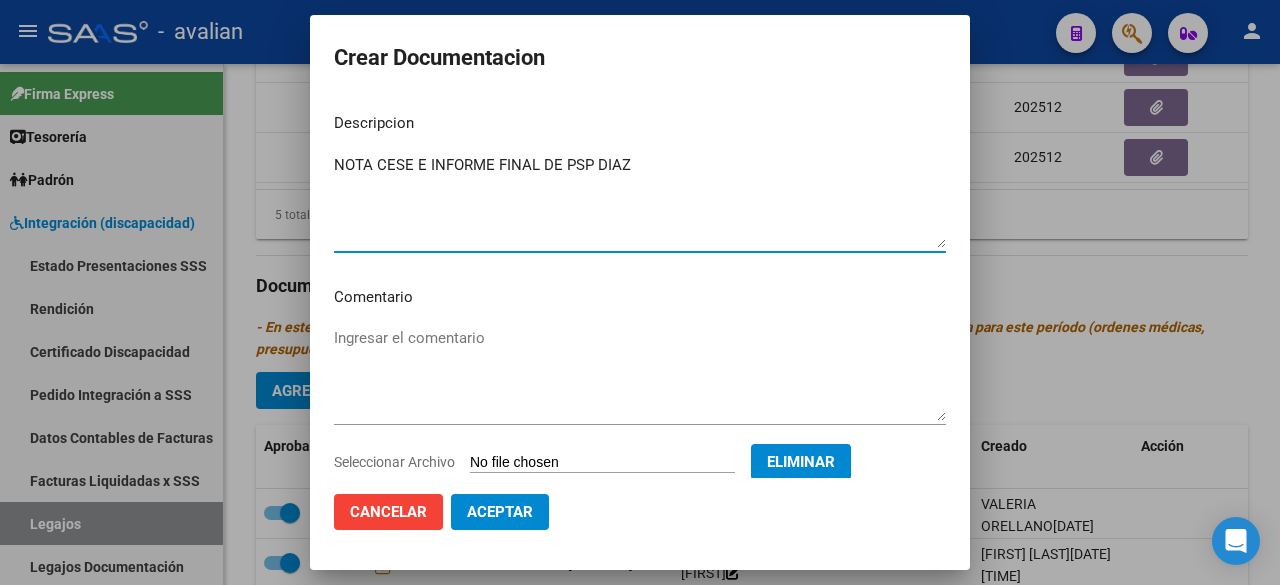 type on "NOTA CESE E INFORME FINAL DE PSP DIAZ" 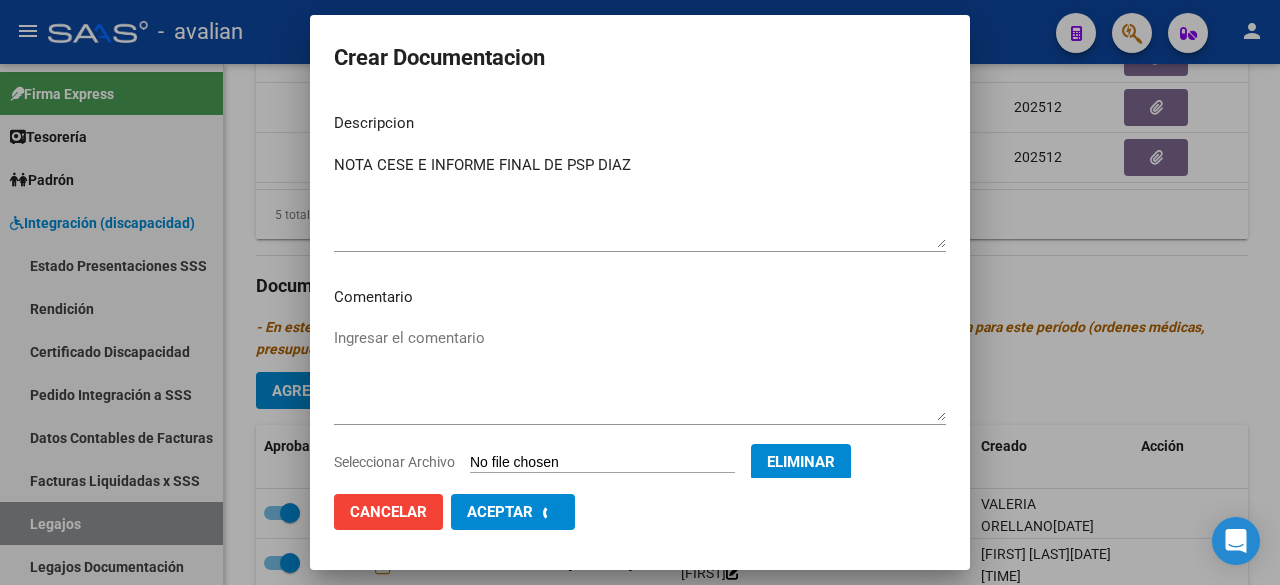 scroll, scrollTop: 0, scrollLeft: 0, axis: both 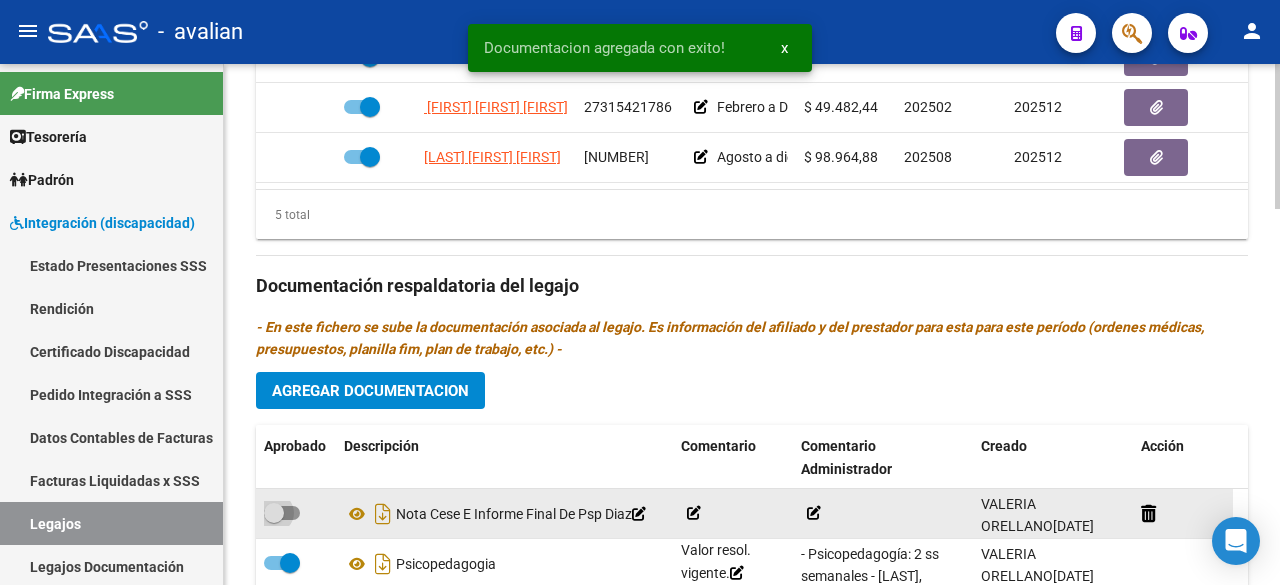 click at bounding box center [282, 513] 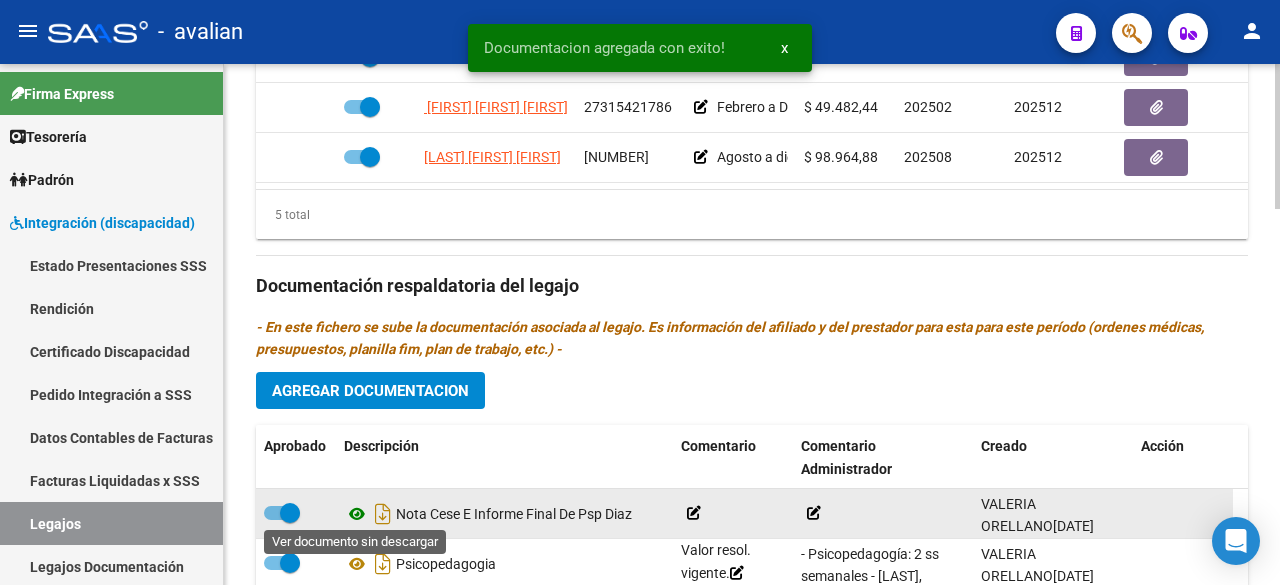 click 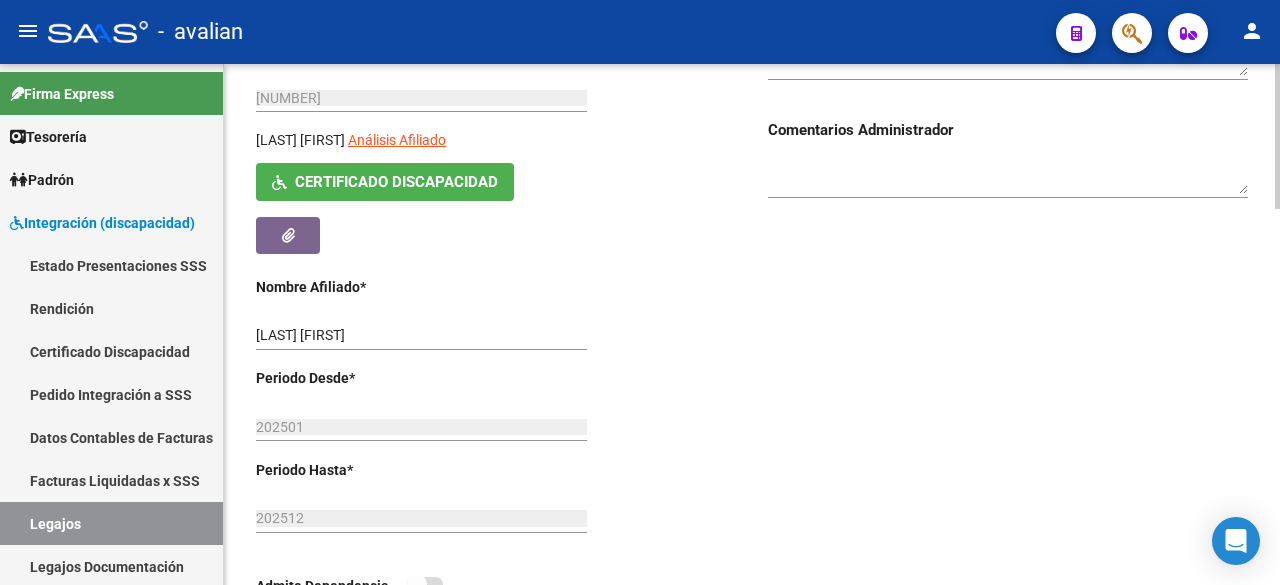 scroll, scrollTop: 0, scrollLeft: 0, axis: both 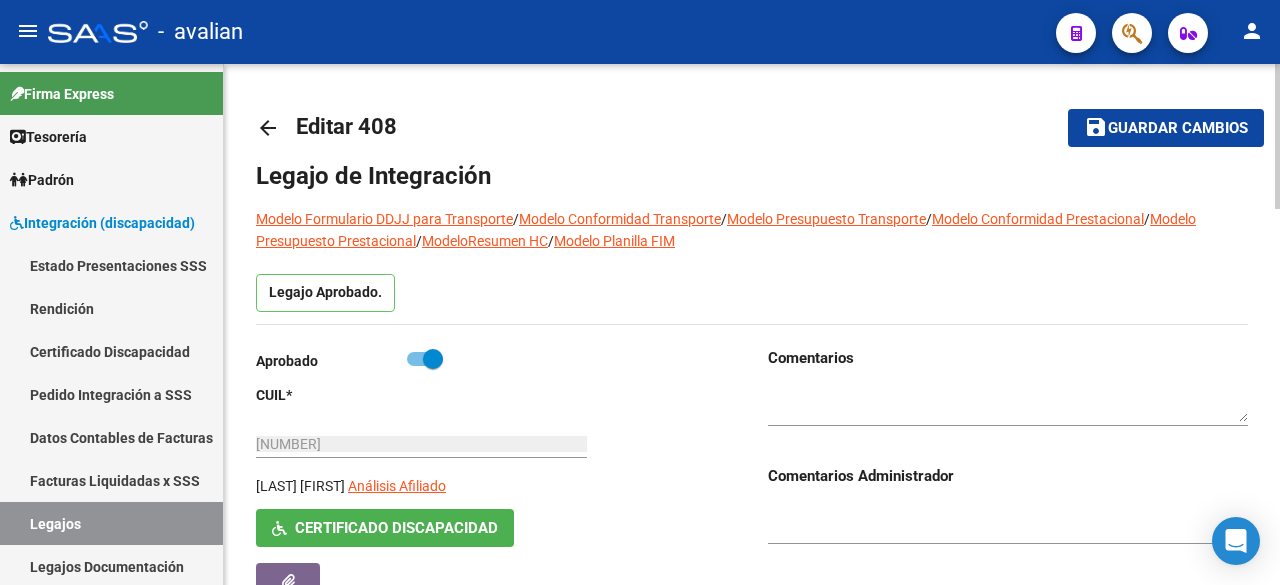 click on "Guardar cambios" 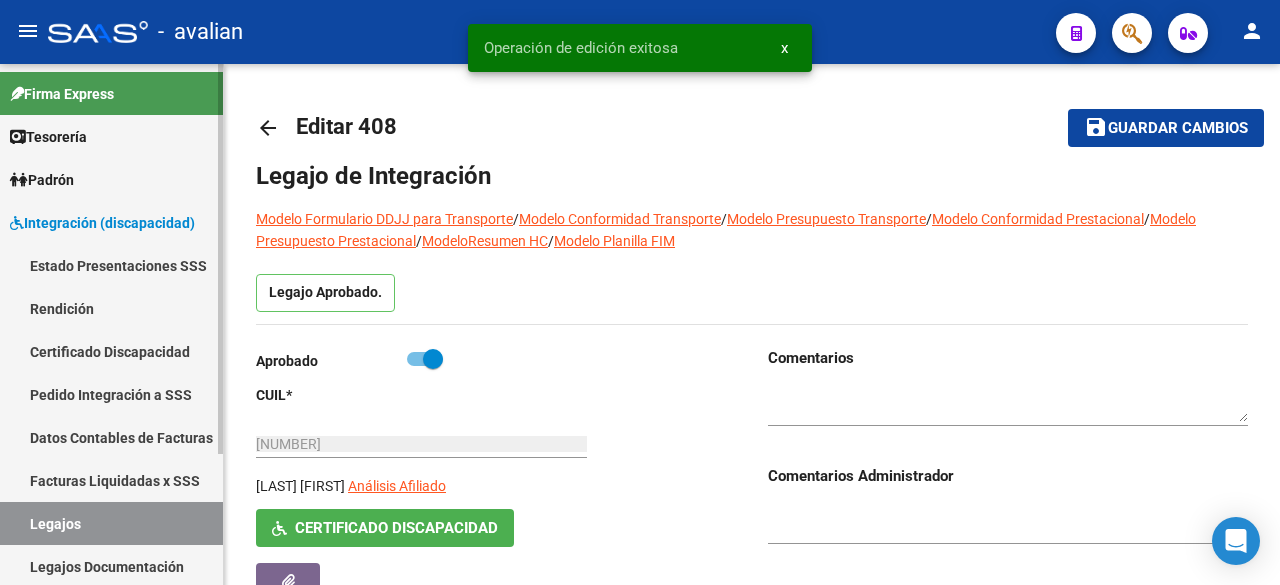 click on "Legajos" at bounding box center (111, 523) 